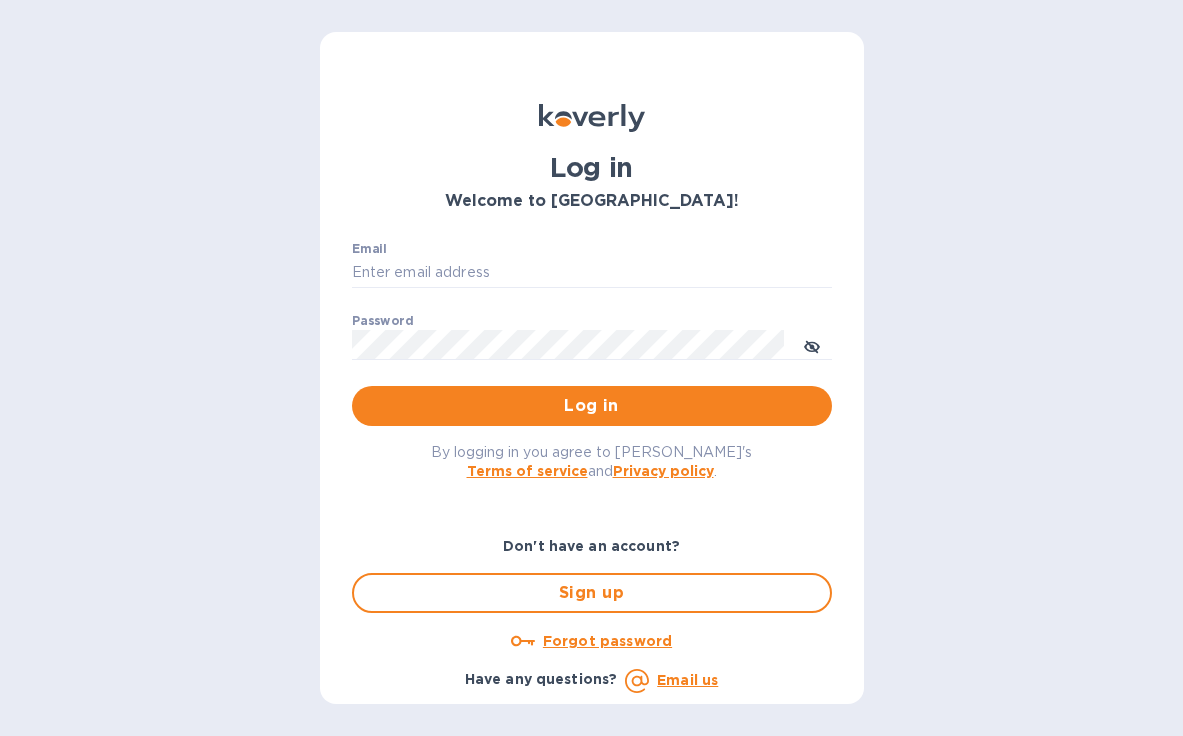 scroll, scrollTop: 0, scrollLeft: 0, axis: both 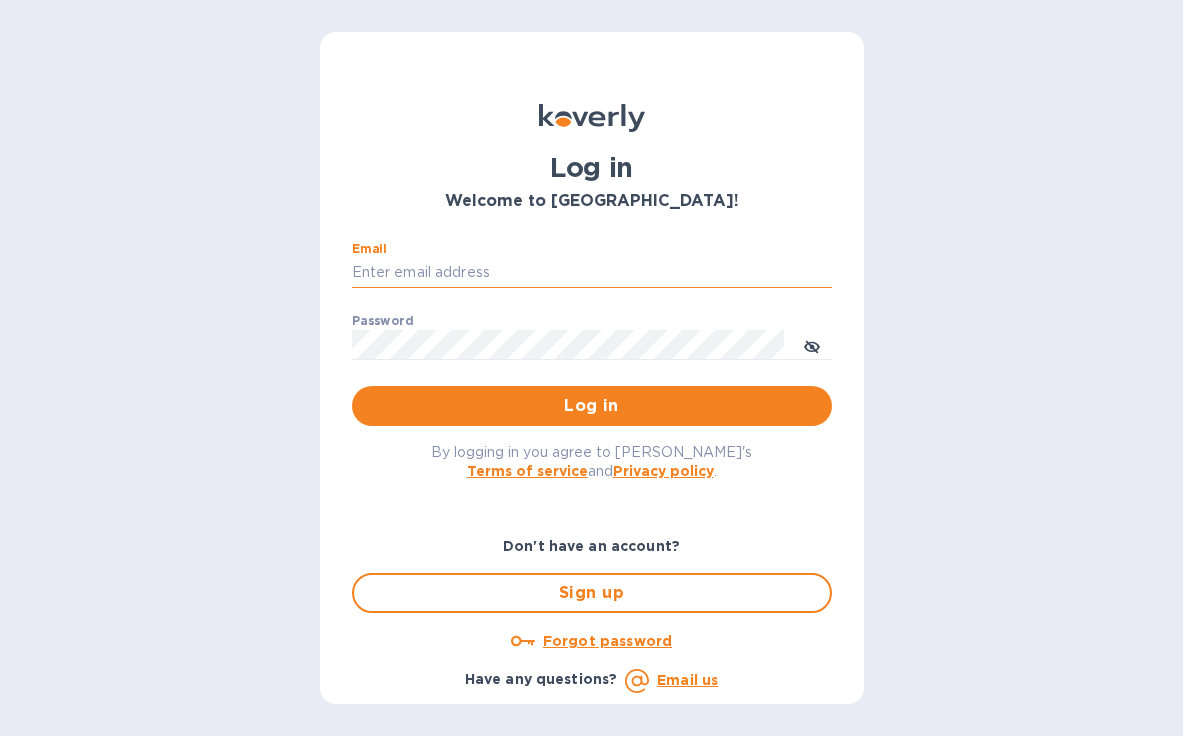 click on "Email" at bounding box center (592, 273) 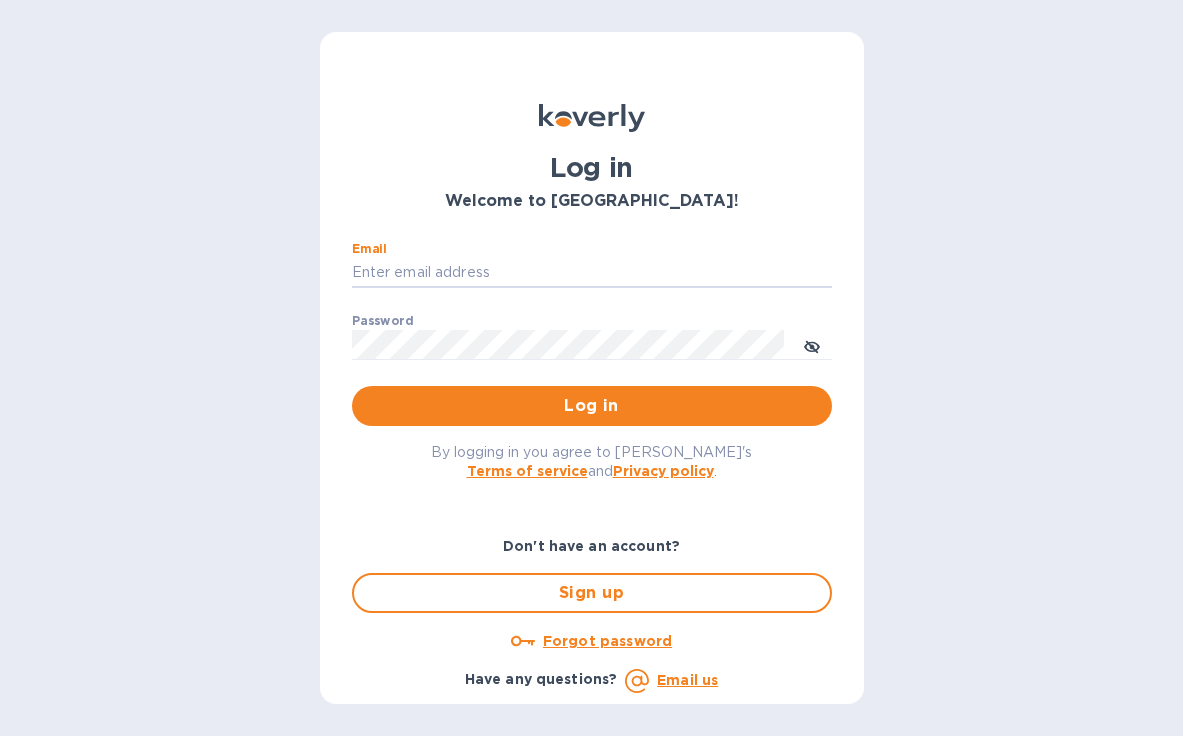 type on "[PERSON_NAME][EMAIL_ADDRESS][DOMAIN_NAME]" 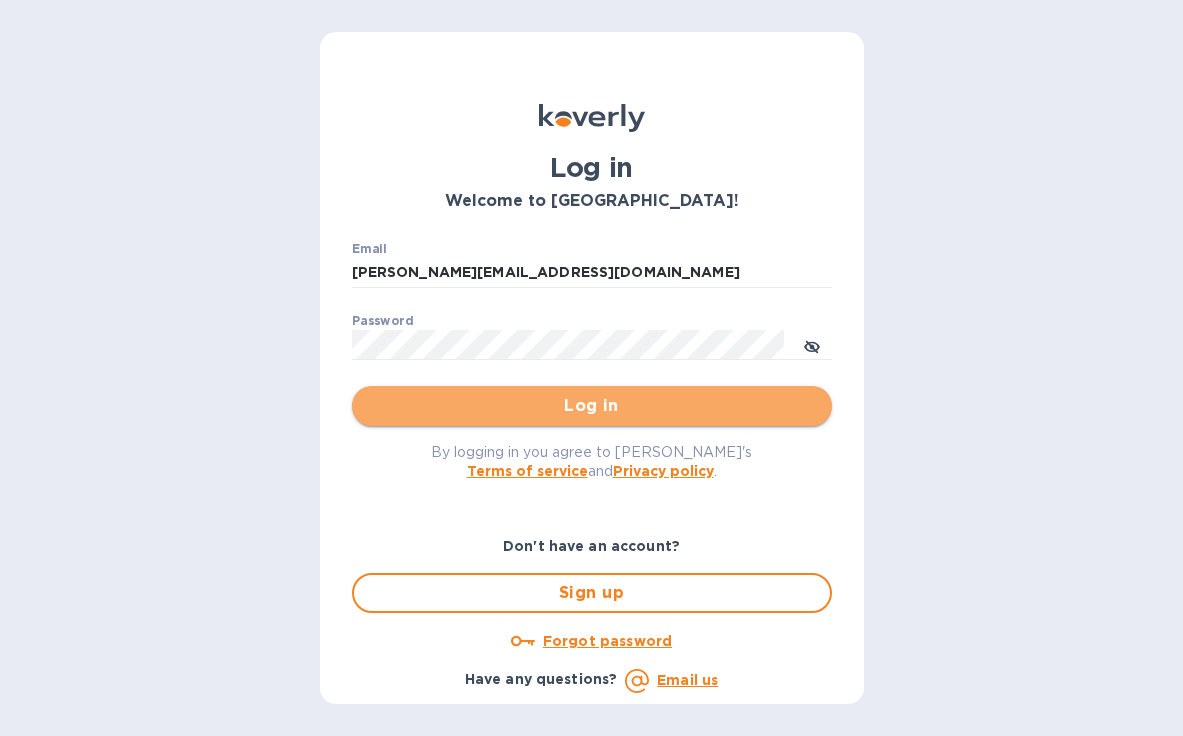 click on "Log in" at bounding box center [592, 406] 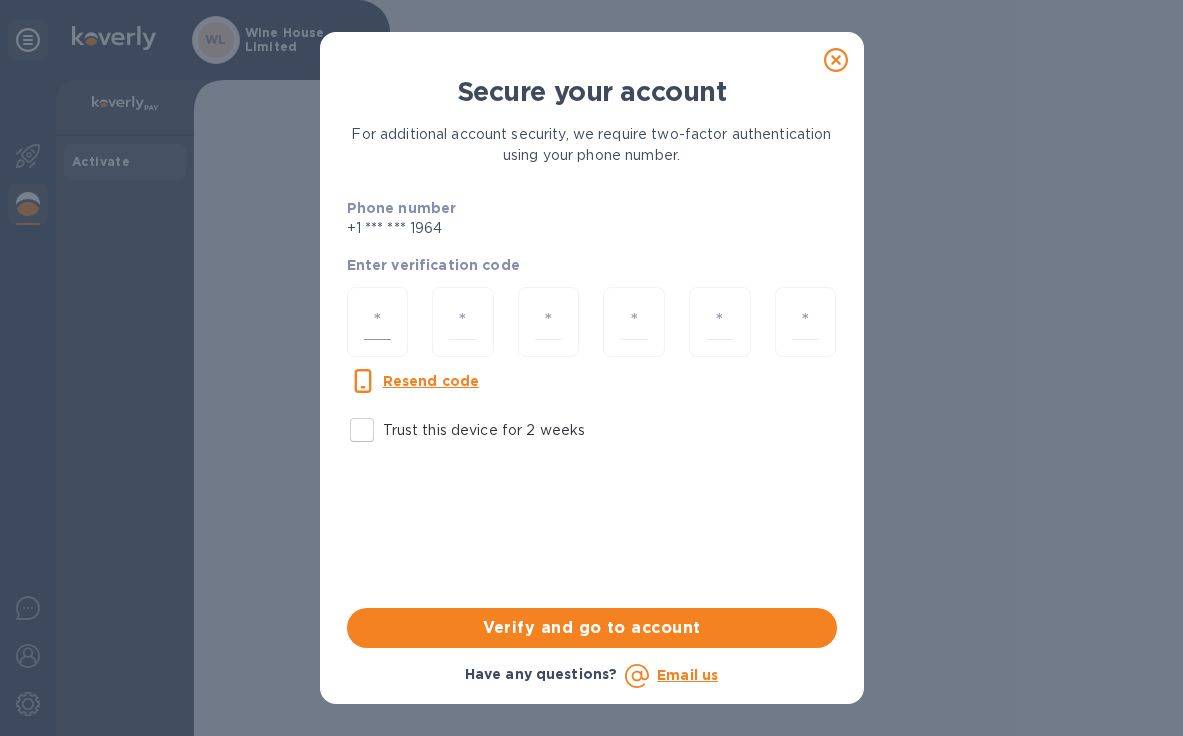 click at bounding box center (378, 322) 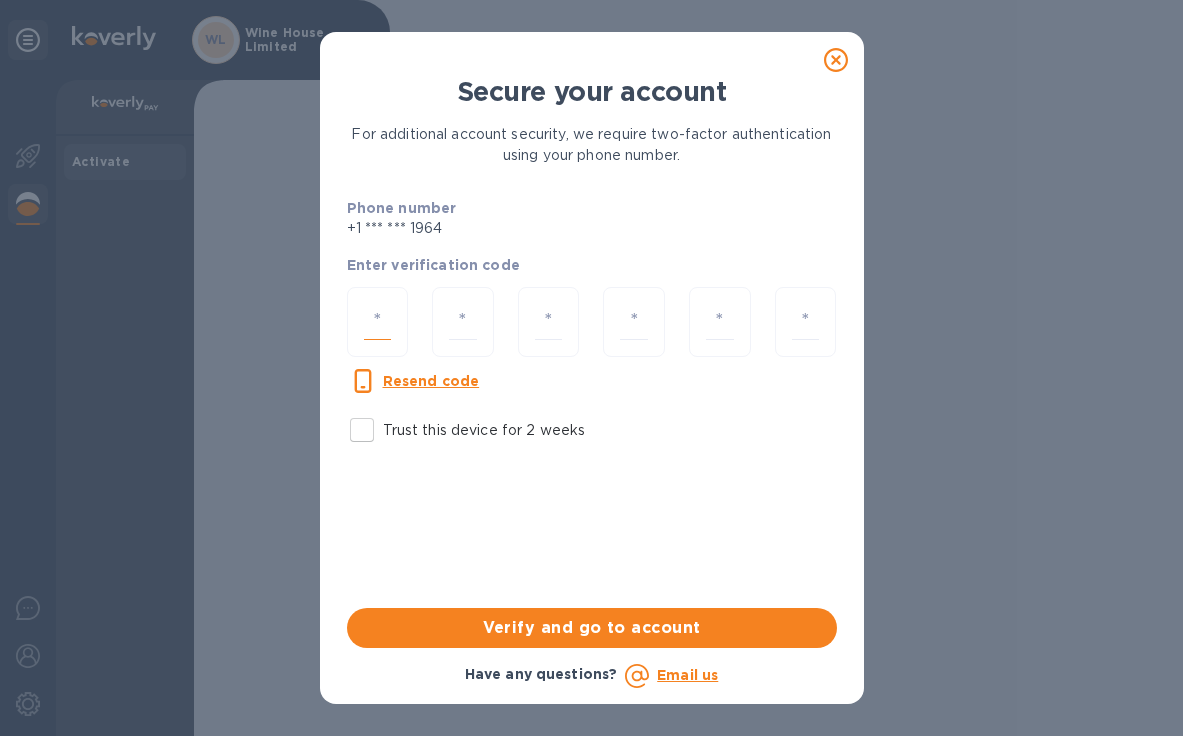 type on "1" 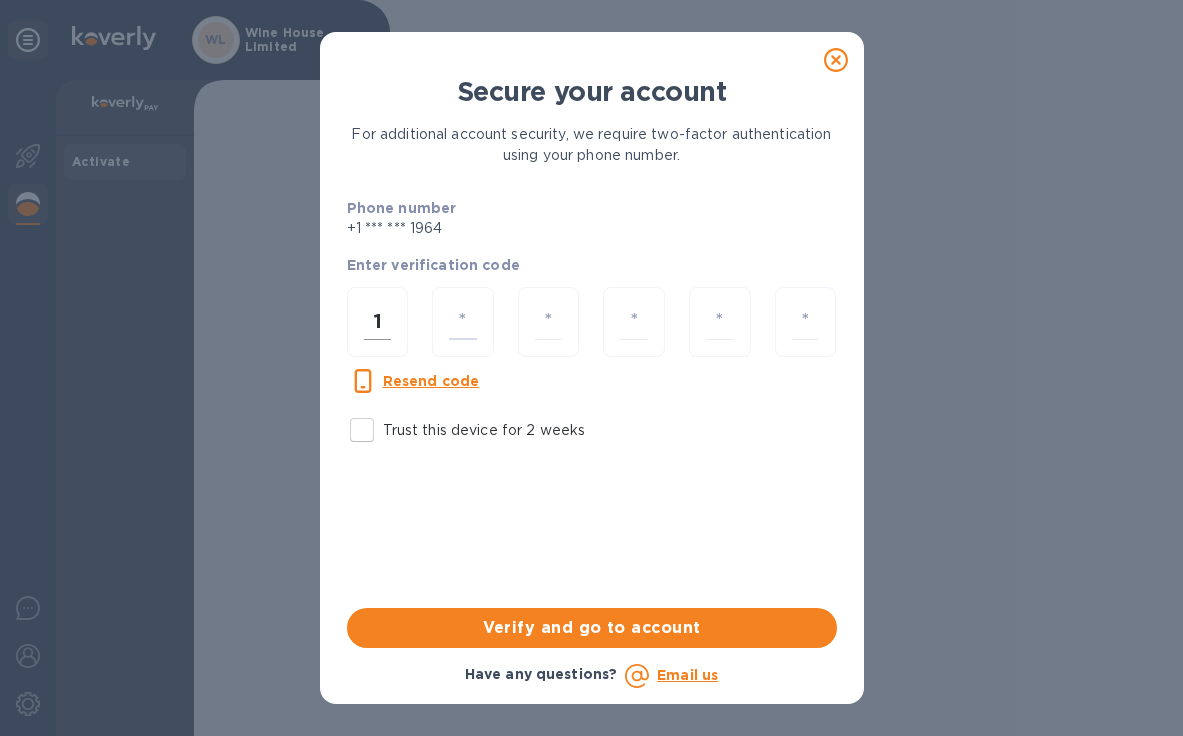 type on "2" 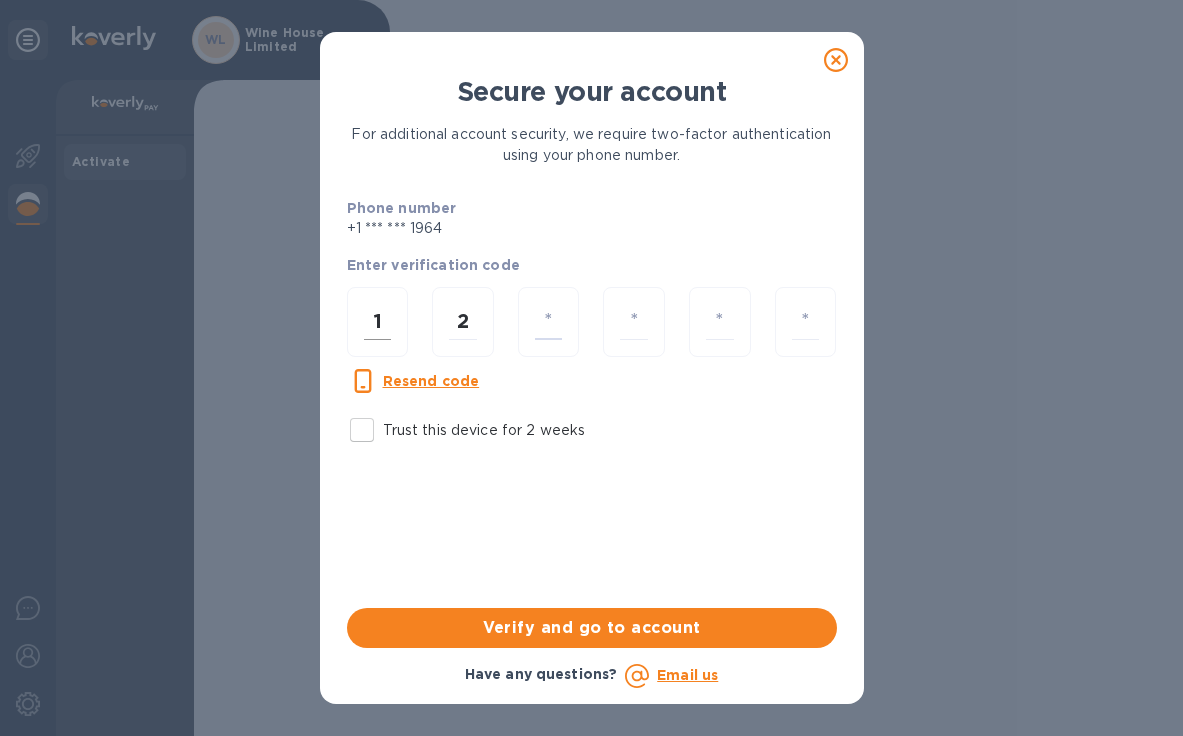 type on "5" 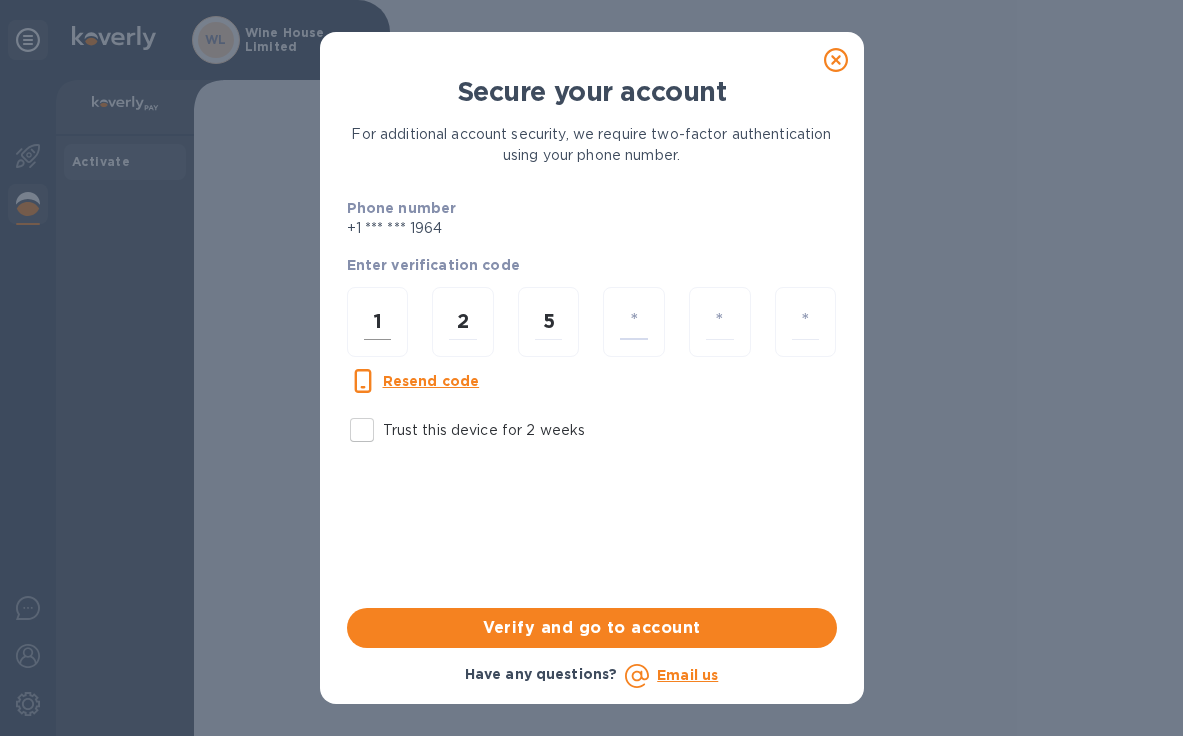 type on "9" 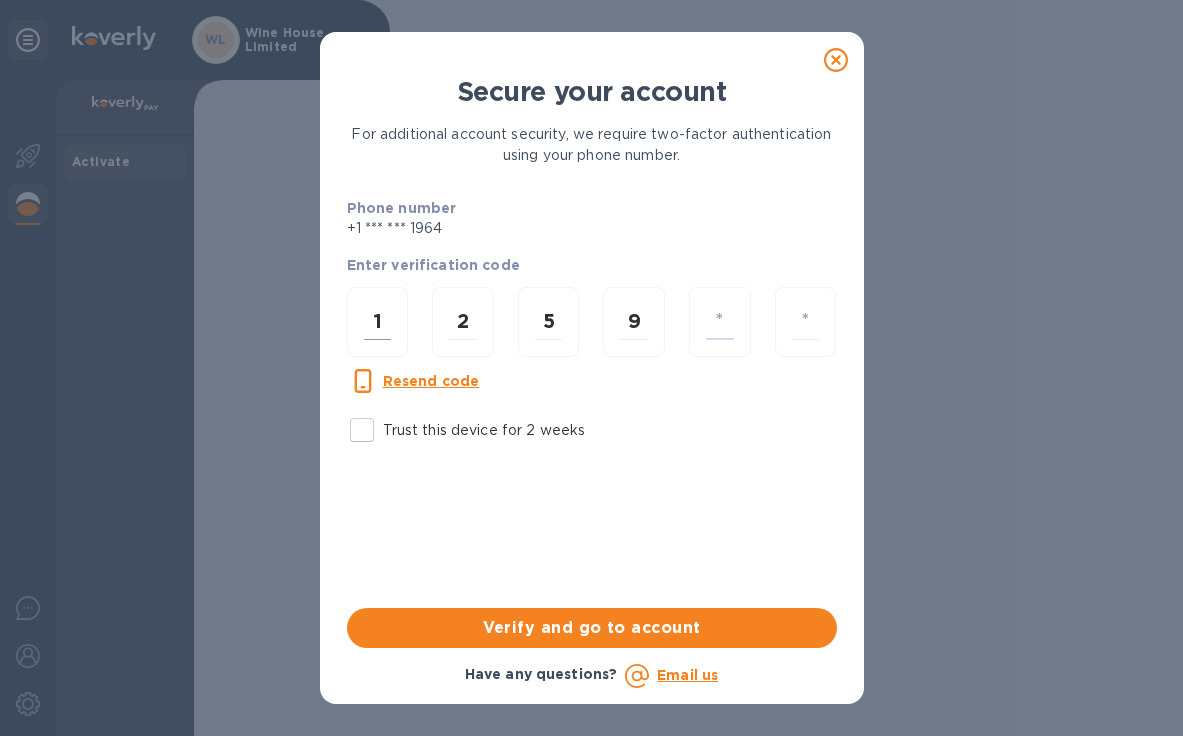 type on "8" 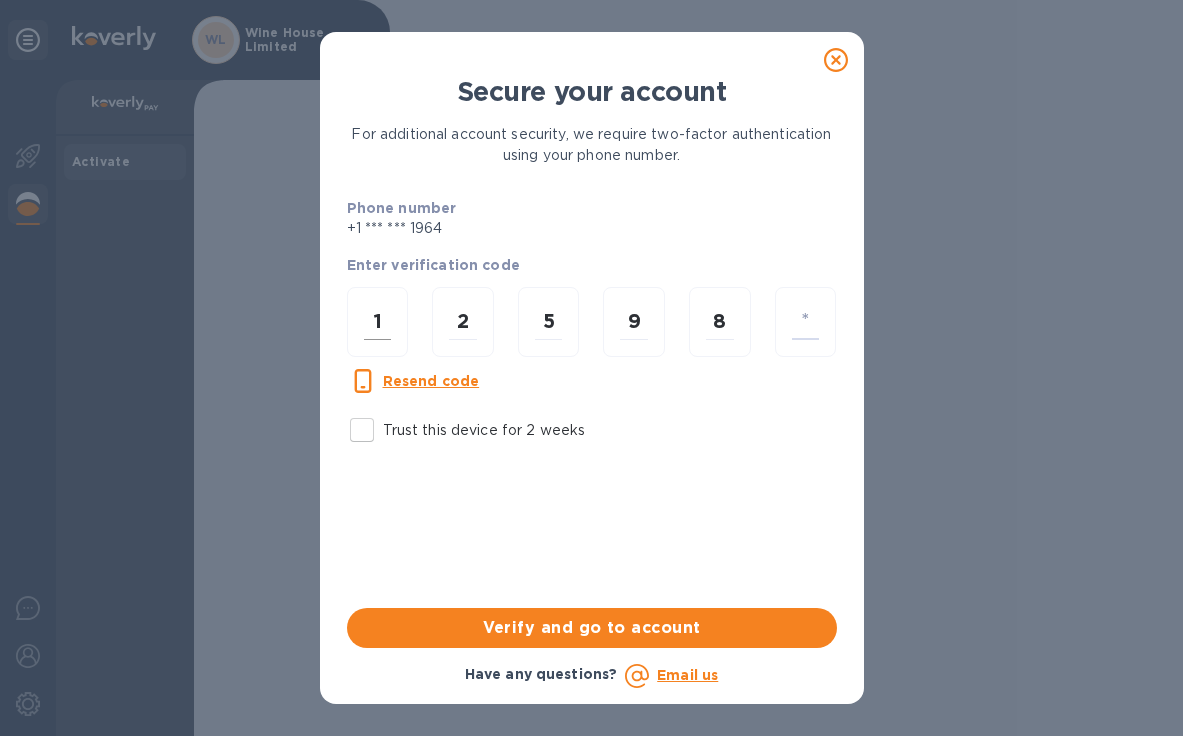 type on "5" 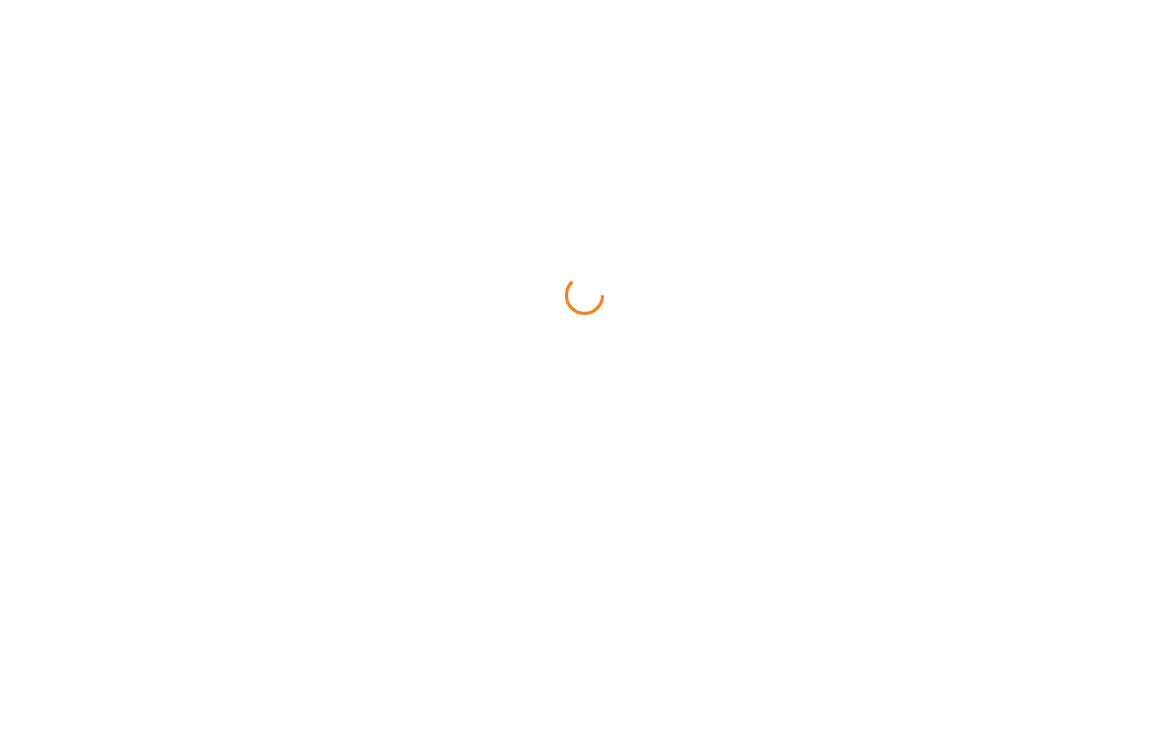 scroll, scrollTop: 0, scrollLeft: 0, axis: both 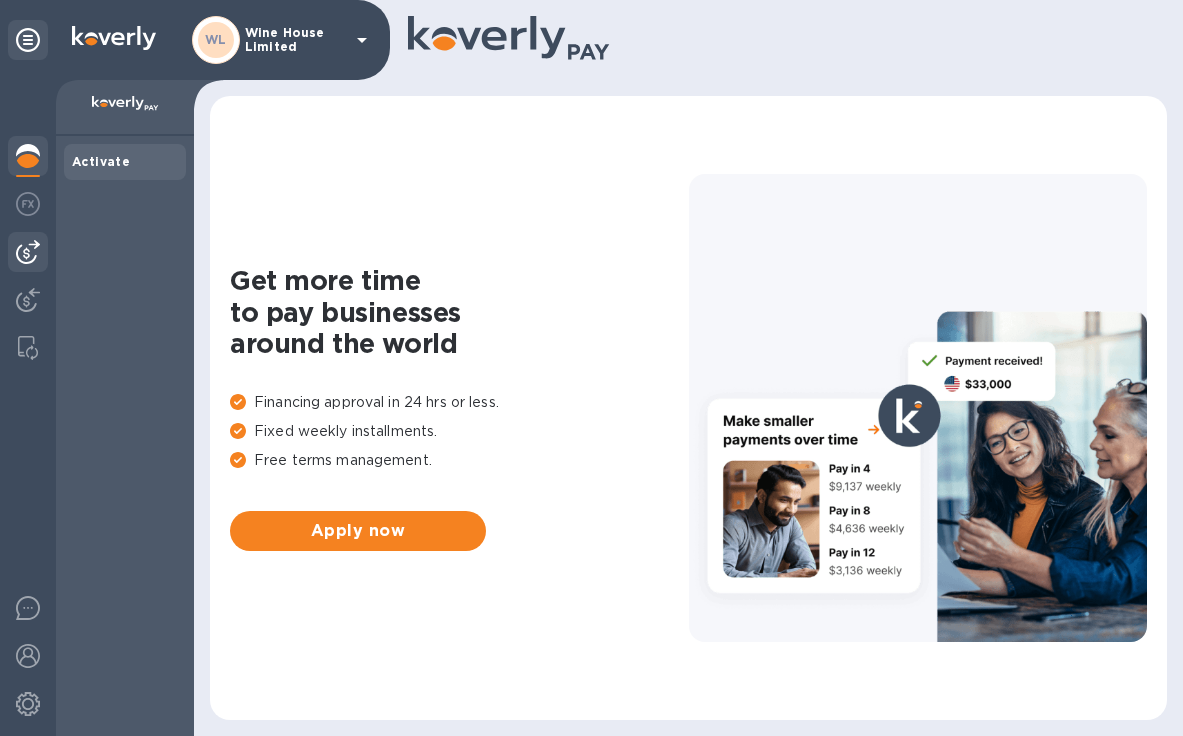 click at bounding box center [28, 252] 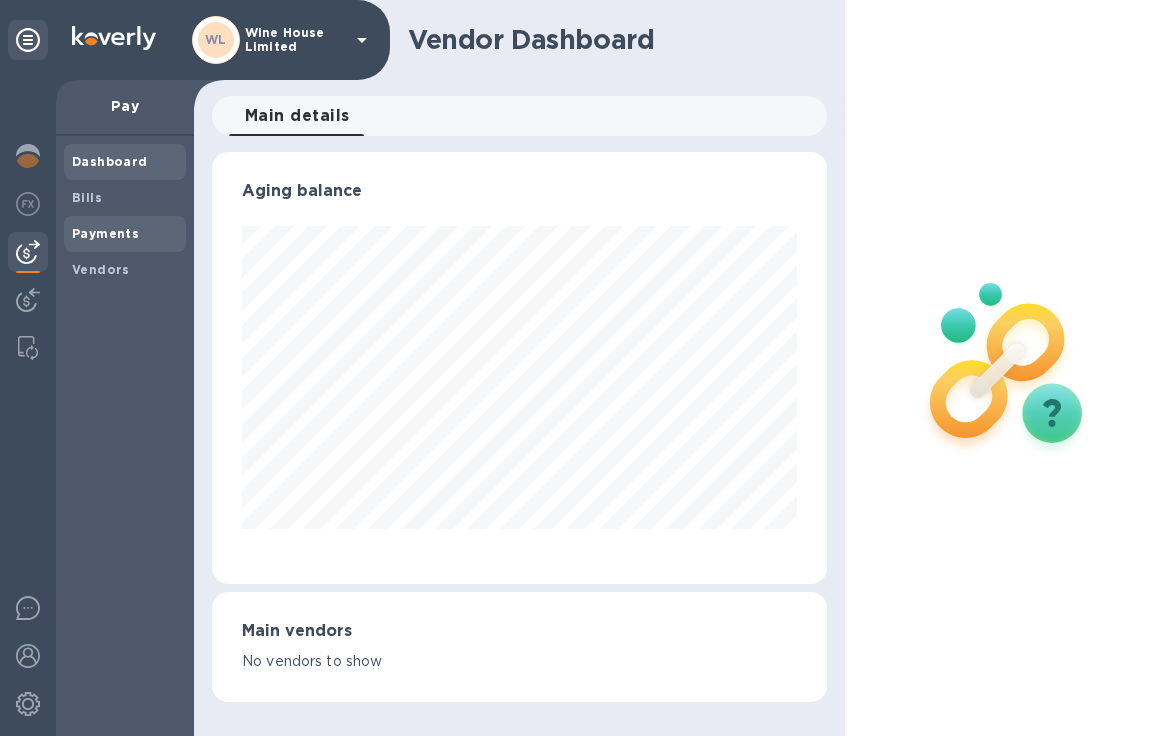 scroll, scrollTop: 999568, scrollLeft: 999385, axis: both 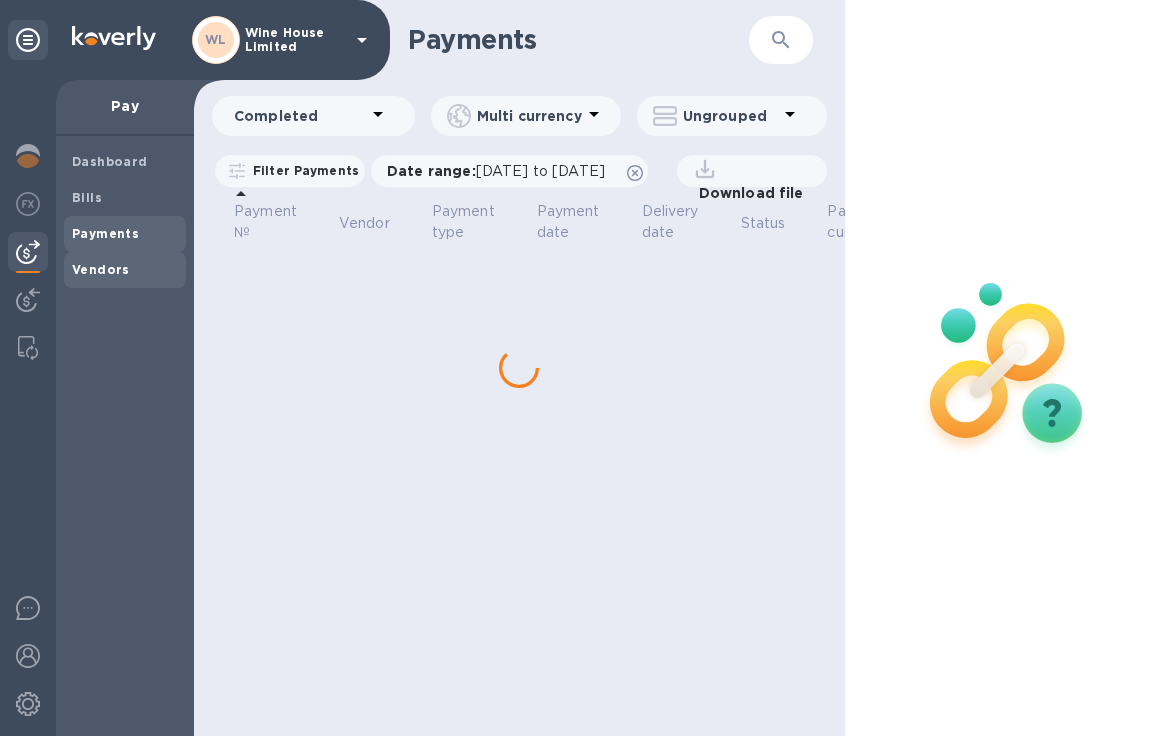 click on "Vendors" at bounding box center (101, 269) 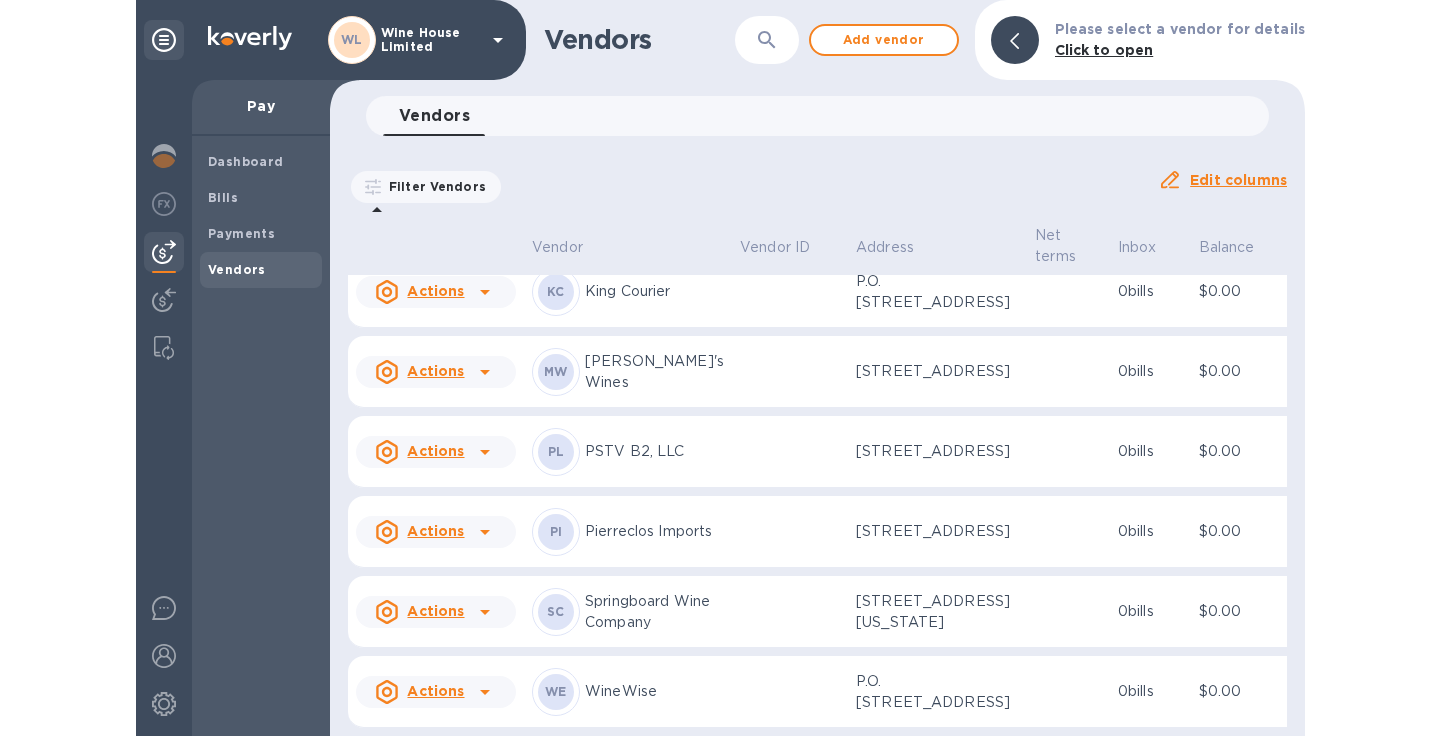 scroll, scrollTop: 689, scrollLeft: 0, axis: vertical 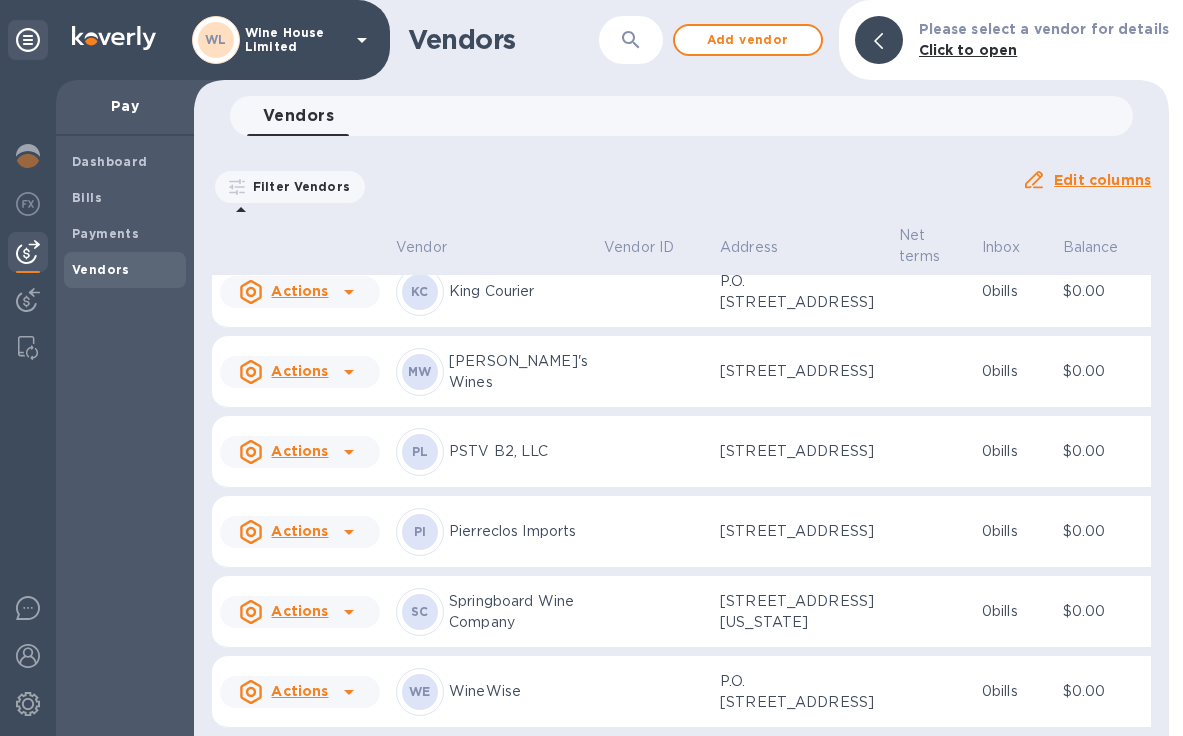click on "Actions" at bounding box center (299, 291) 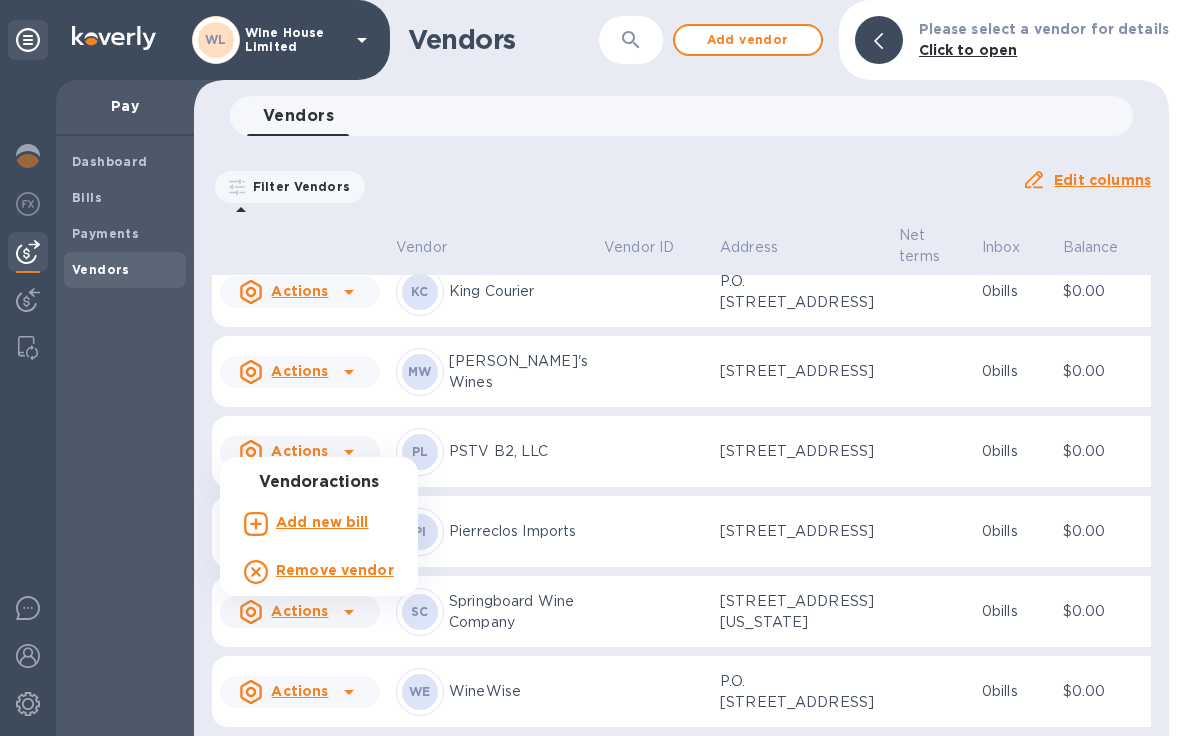 click on "Add new bill" at bounding box center (322, 522) 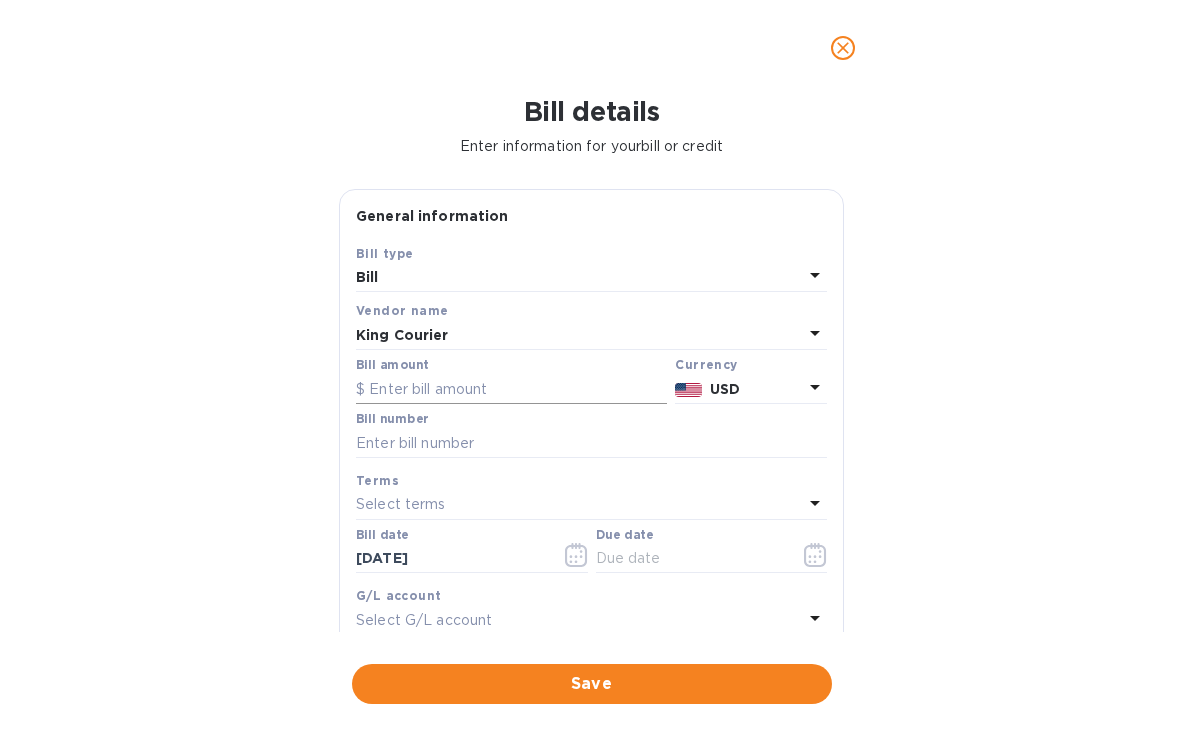 click at bounding box center (511, 389) 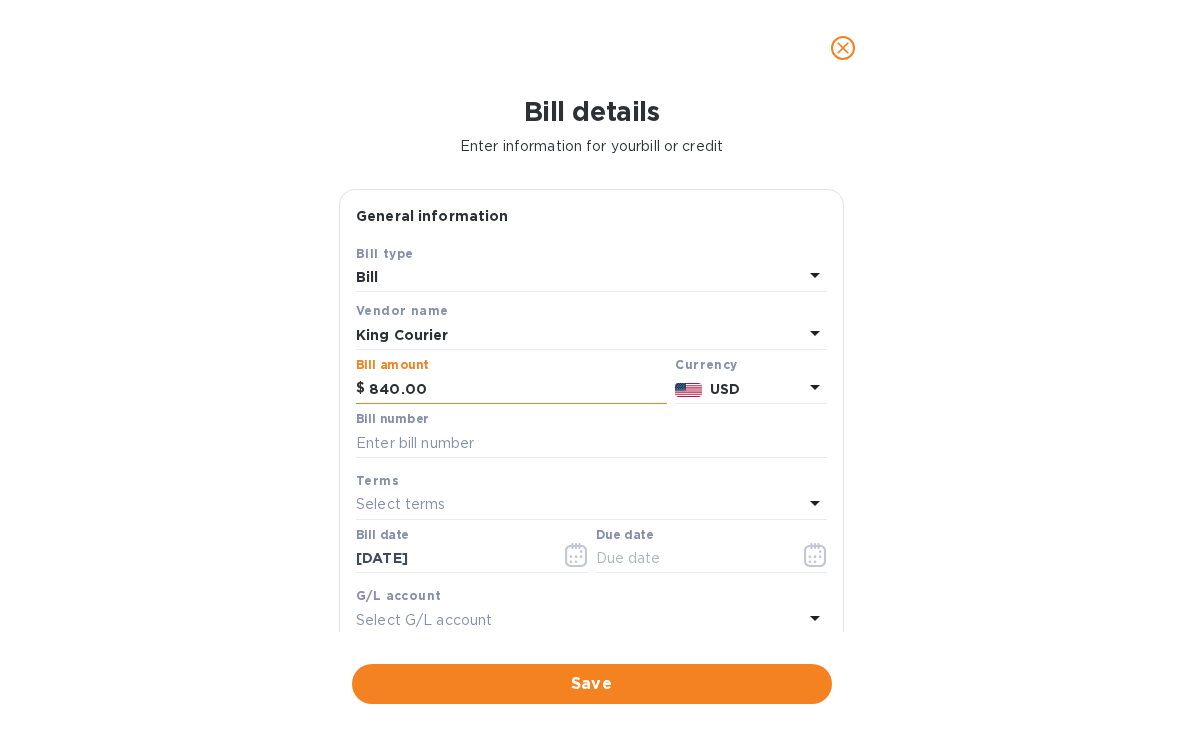 type on "840.00" 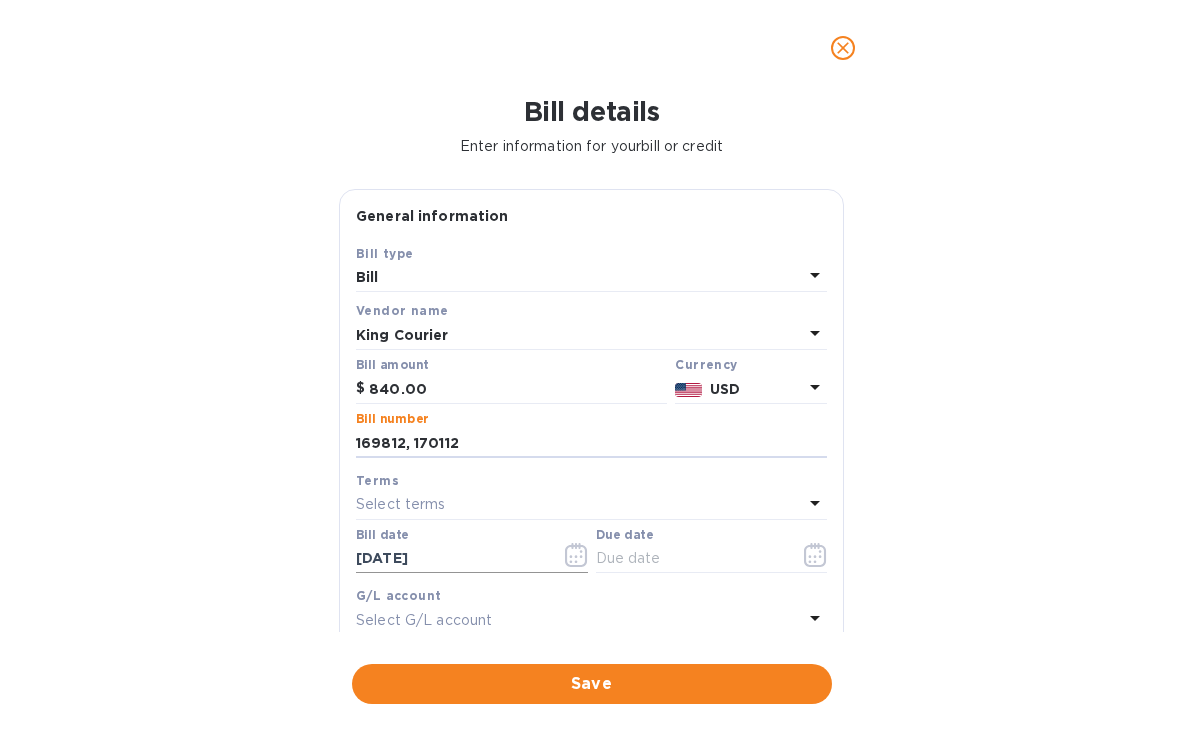 type on "169812, 170112" 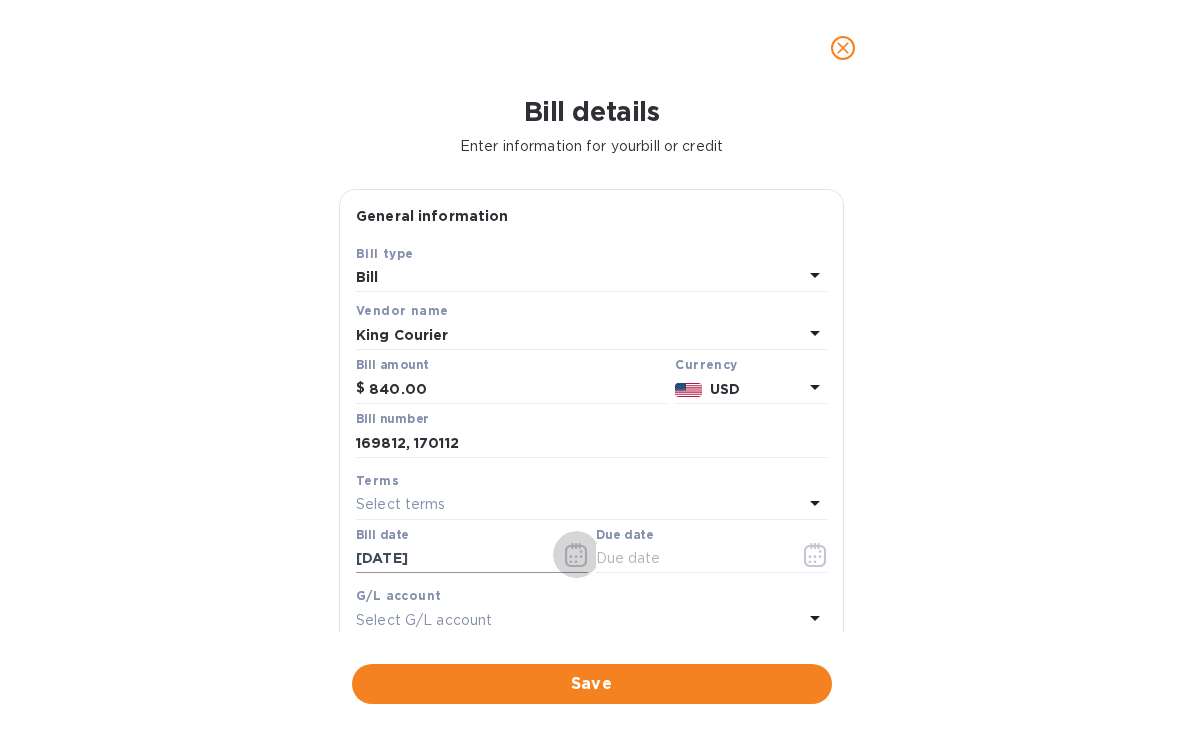 click 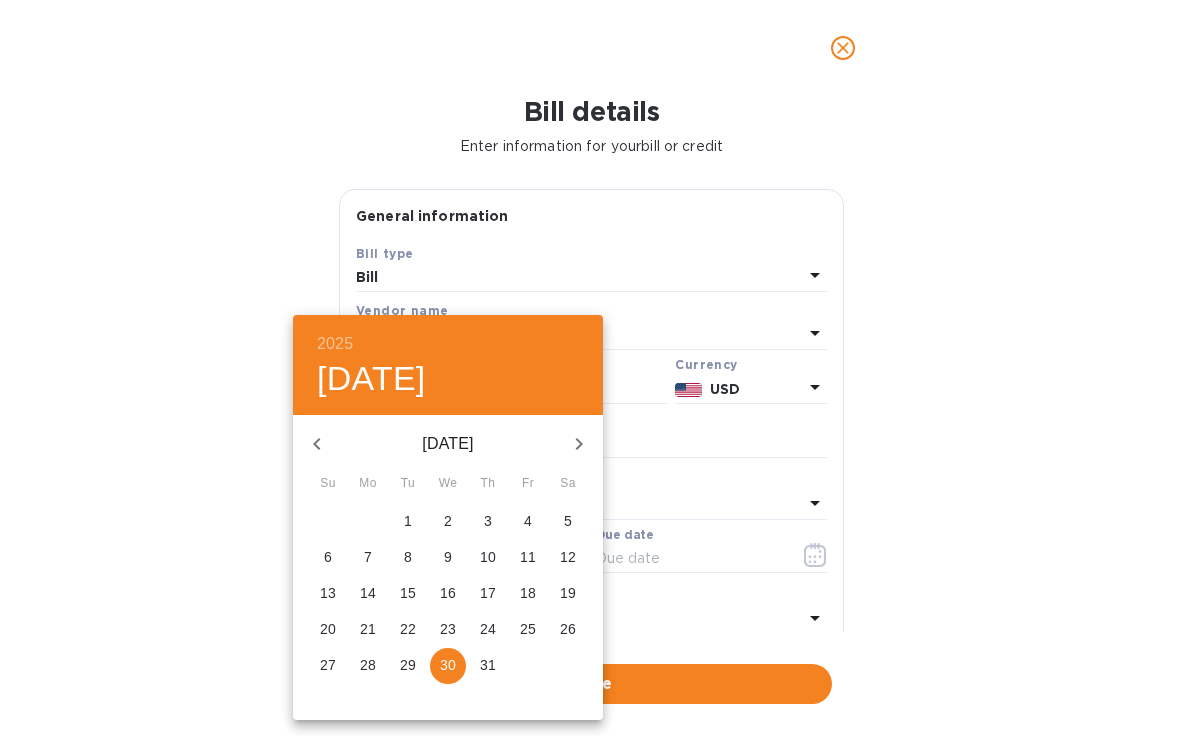 click 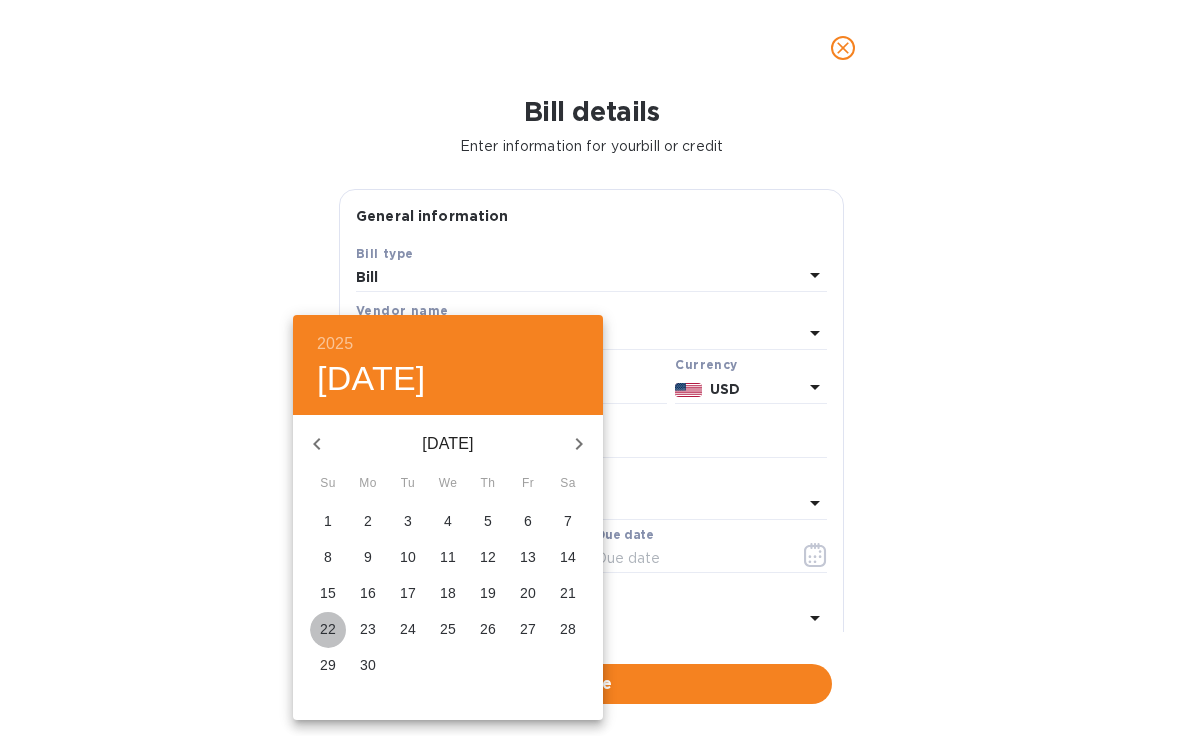 click on "22" at bounding box center (328, 629) 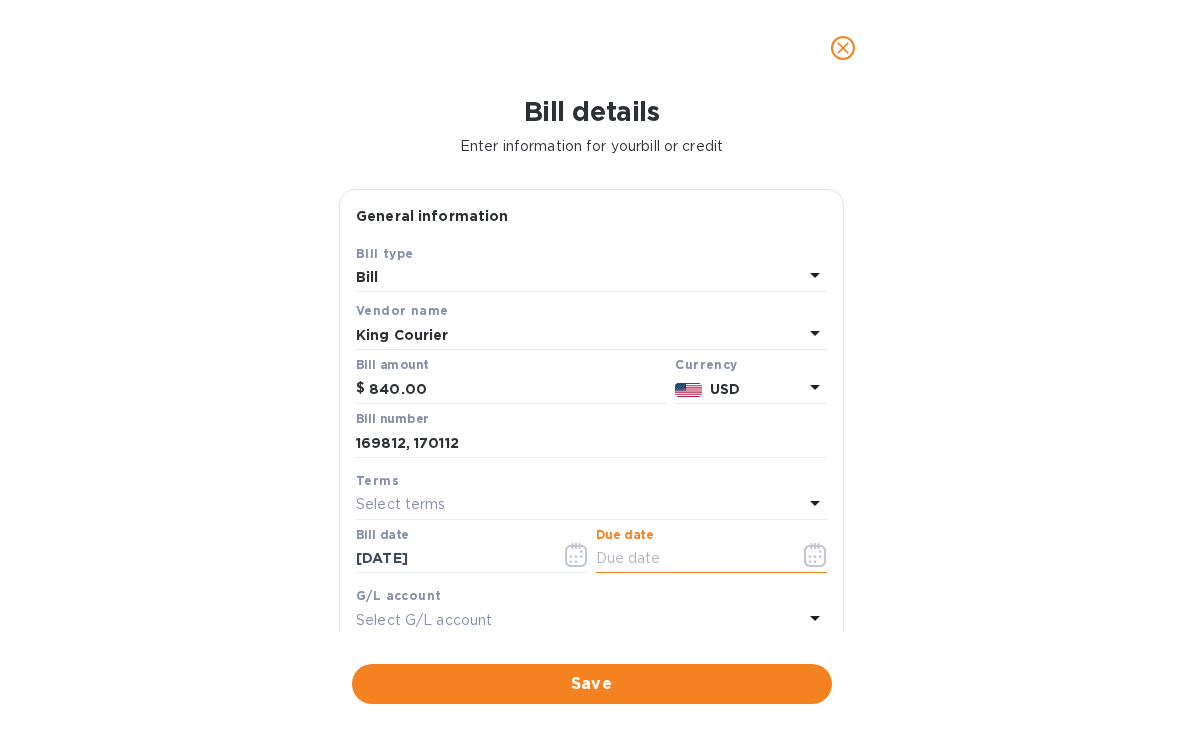 click at bounding box center [690, 559] 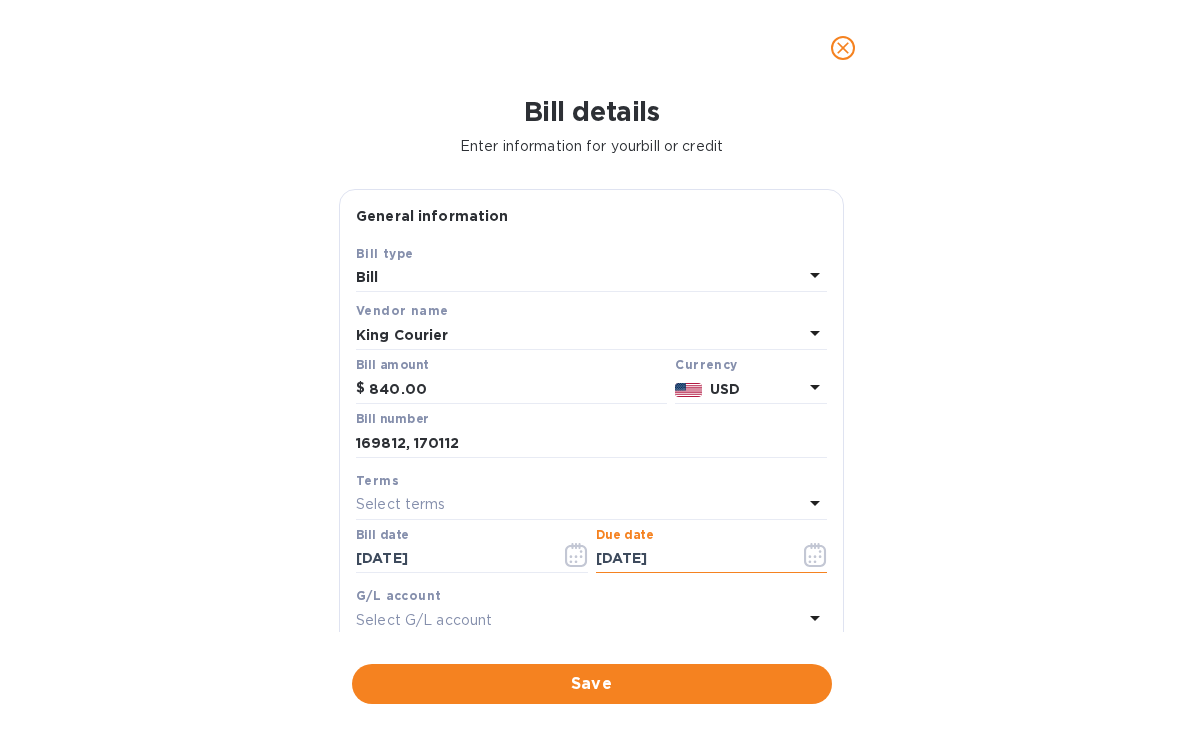 type on "[DATE]" 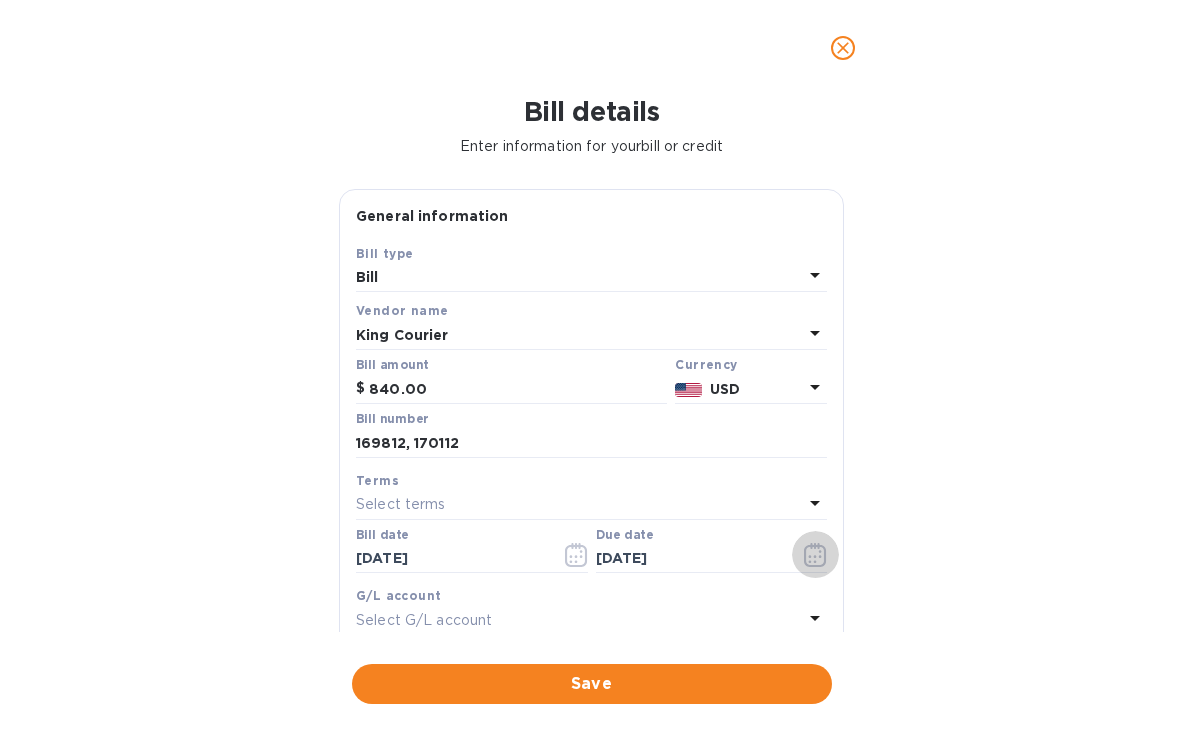 type 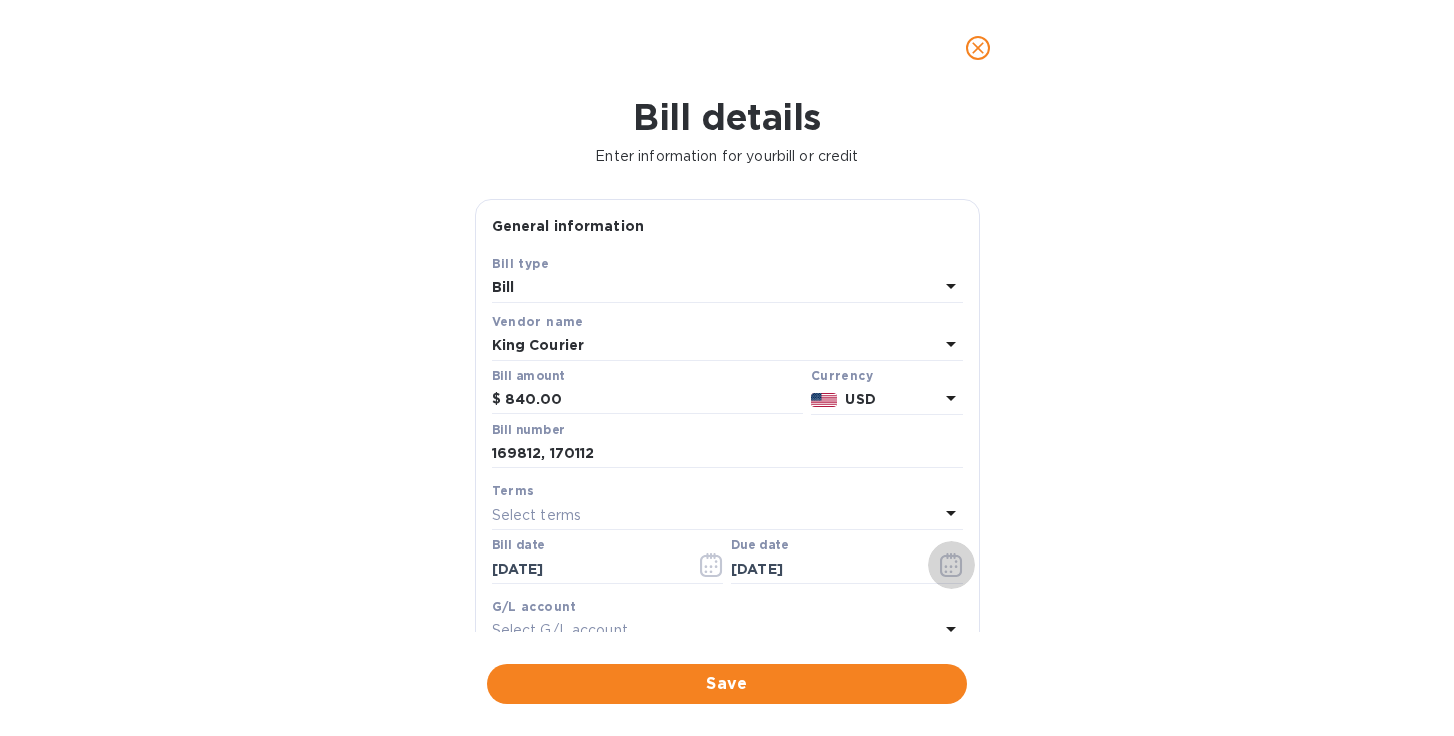 click on "Bill details Enter information for your  bill or credit General information Save Bill type Bill Vendor name King Courier Bill amount $ 840.00 Currency USD Bill number 169812, 170112   Terms Select terms Bill date [DATE]   Due date [DATE]   G/L account Select G/L account Notes (optional)   Bill  image Choose  a bill  and   drag it here Save" at bounding box center [727, 416] 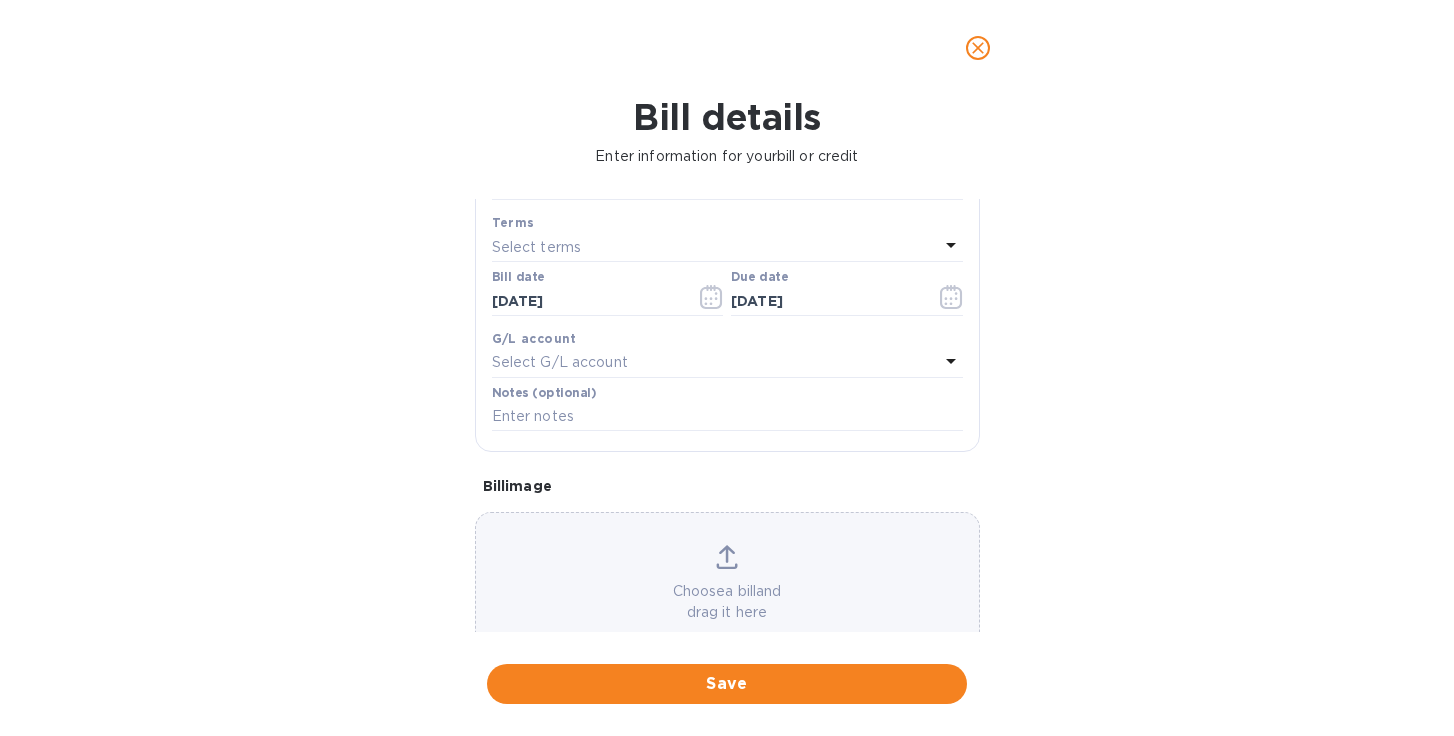 scroll, scrollTop: 319, scrollLeft: 0, axis: vertical 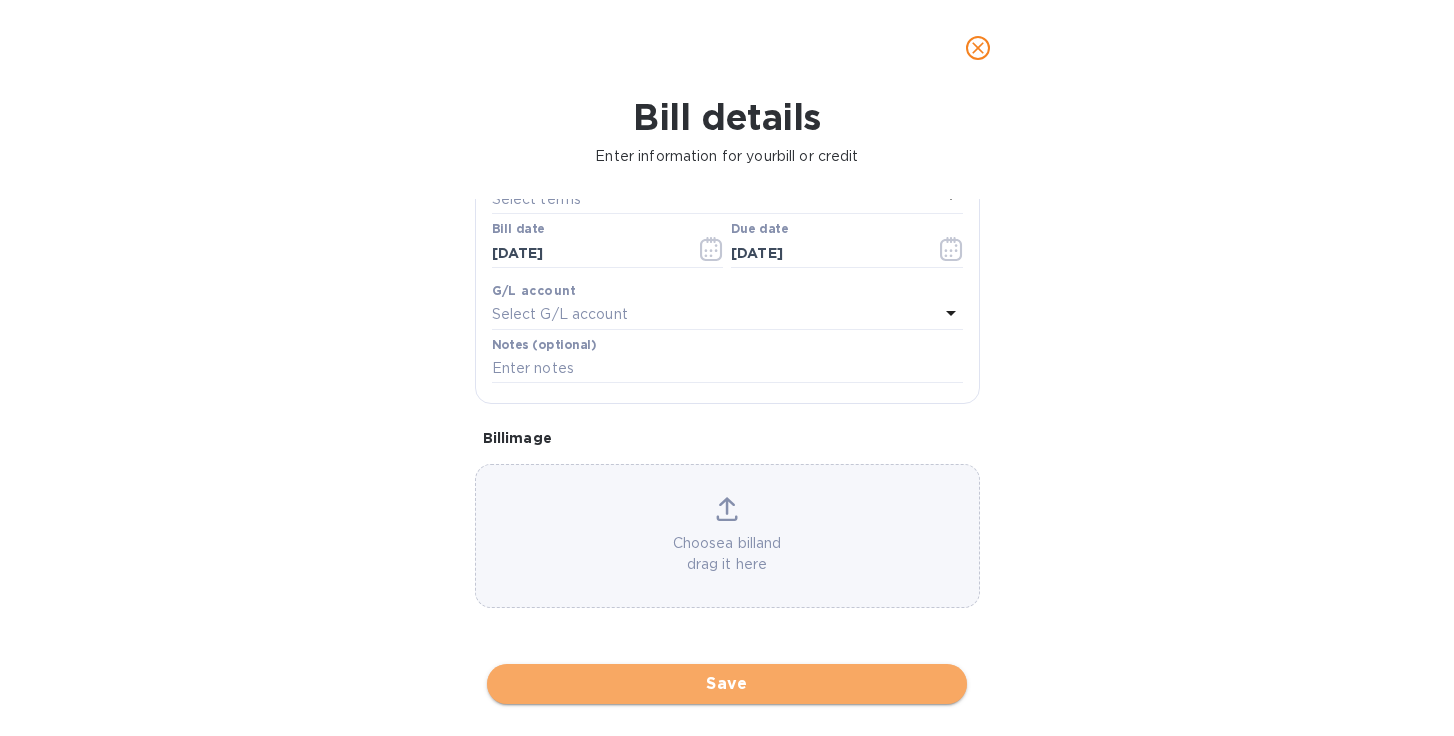 click on "Save" at bounding box center [727, 684] 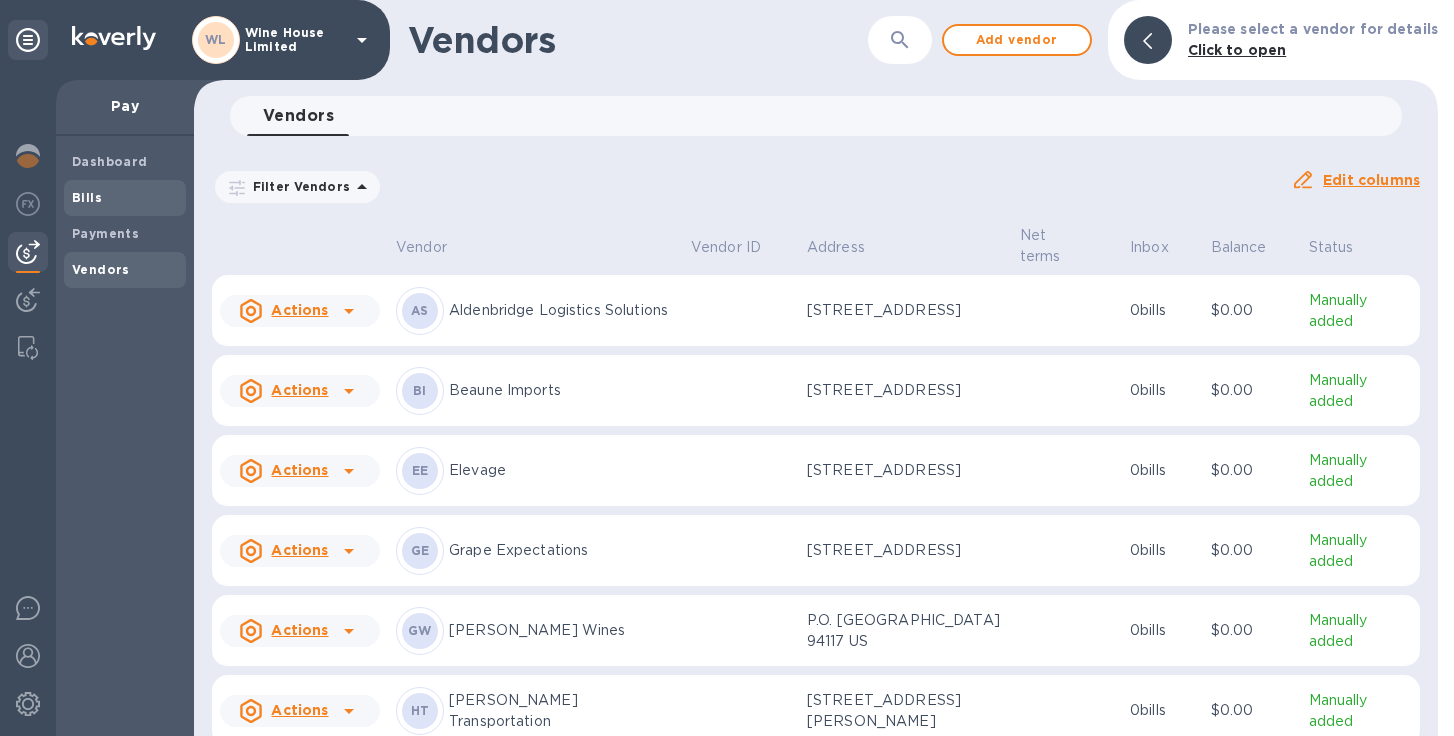 click on "Bills" at bounding box center (87, 197) 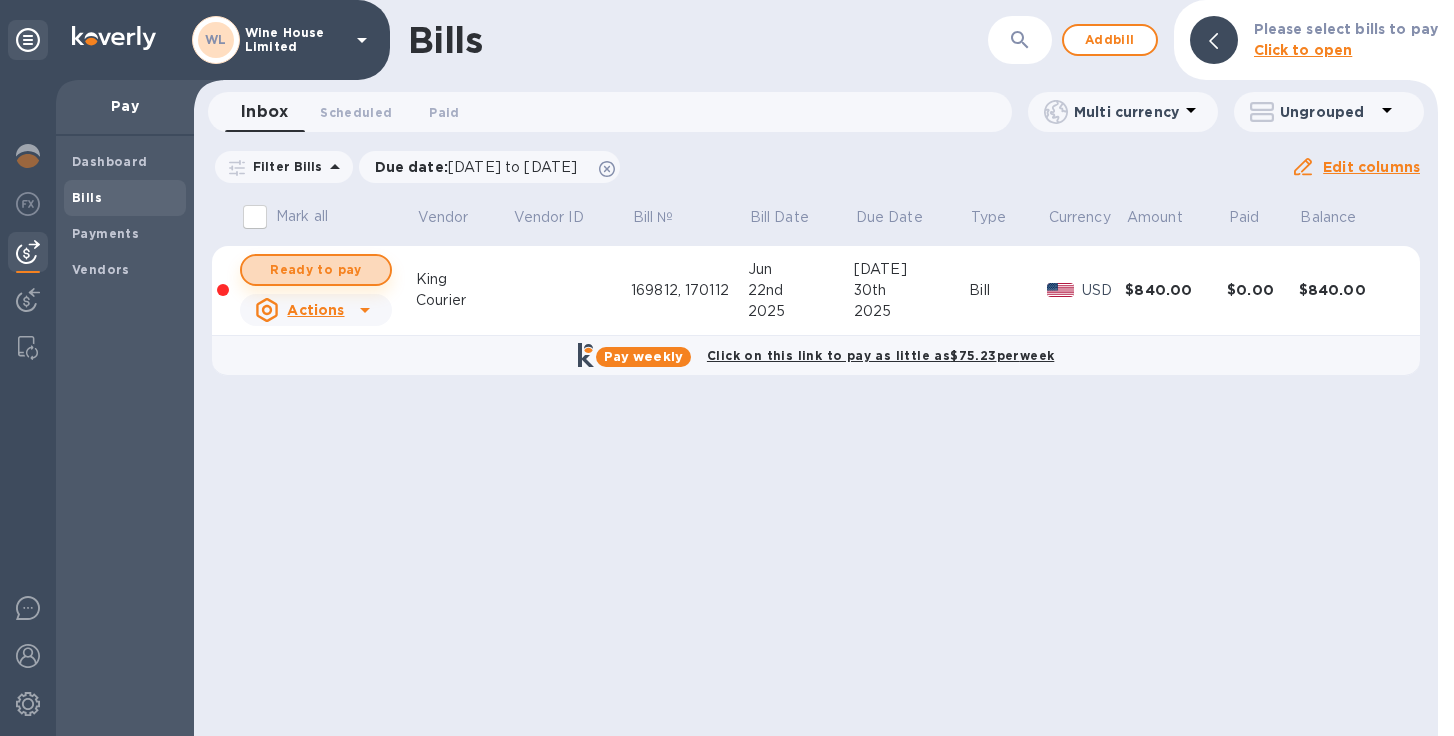 click on "Ready to pay" at bounding box center [316, 270] 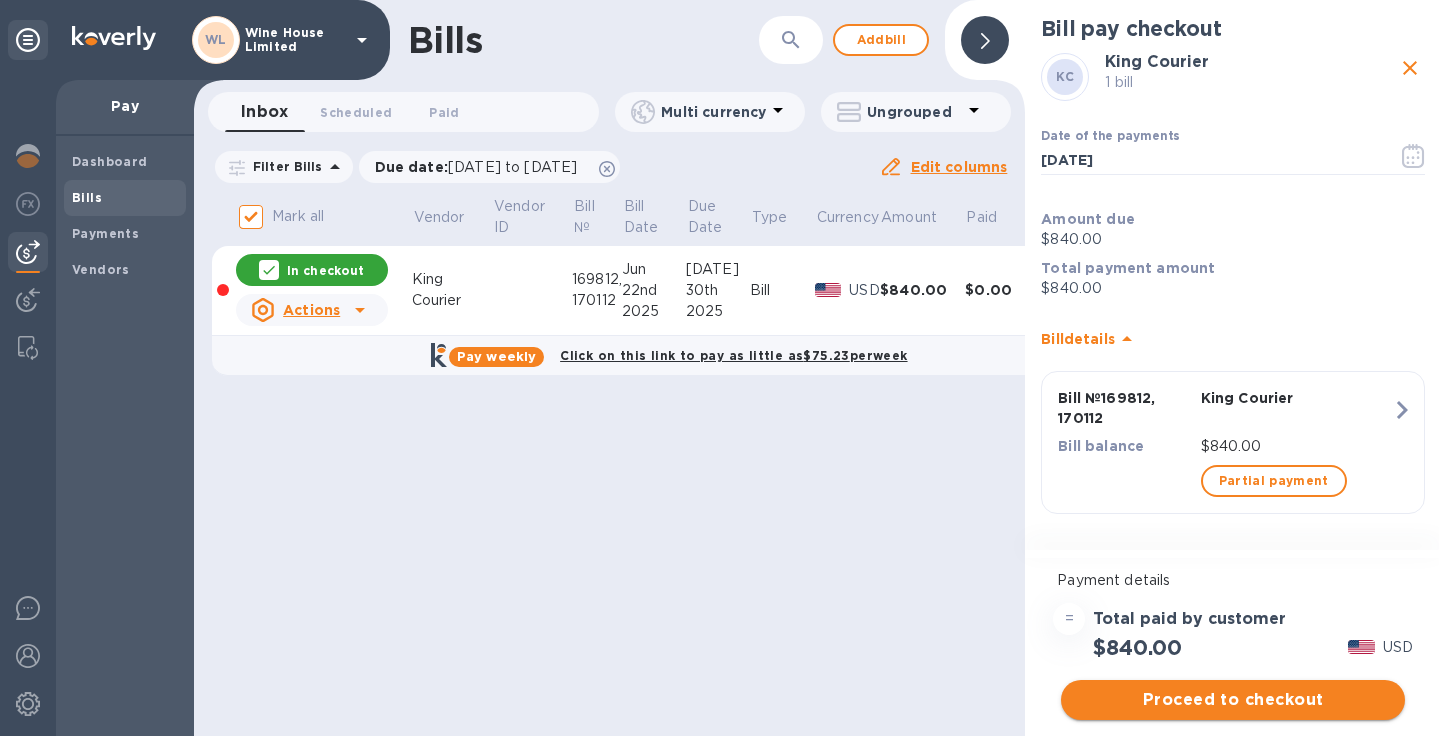 click on "Proceed to checkout" at bounding box center [1233, 700] 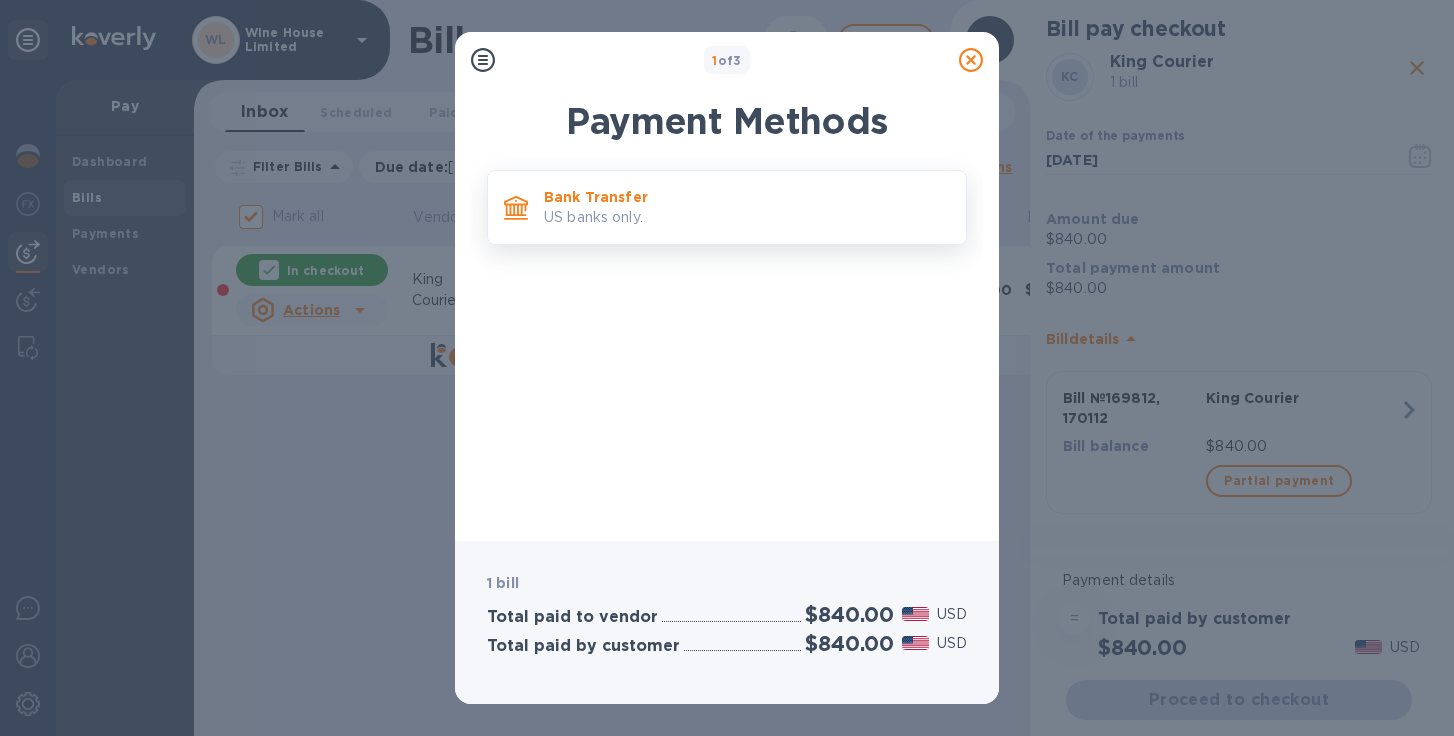 click on "US banks only." at bounding box center (747, 217) 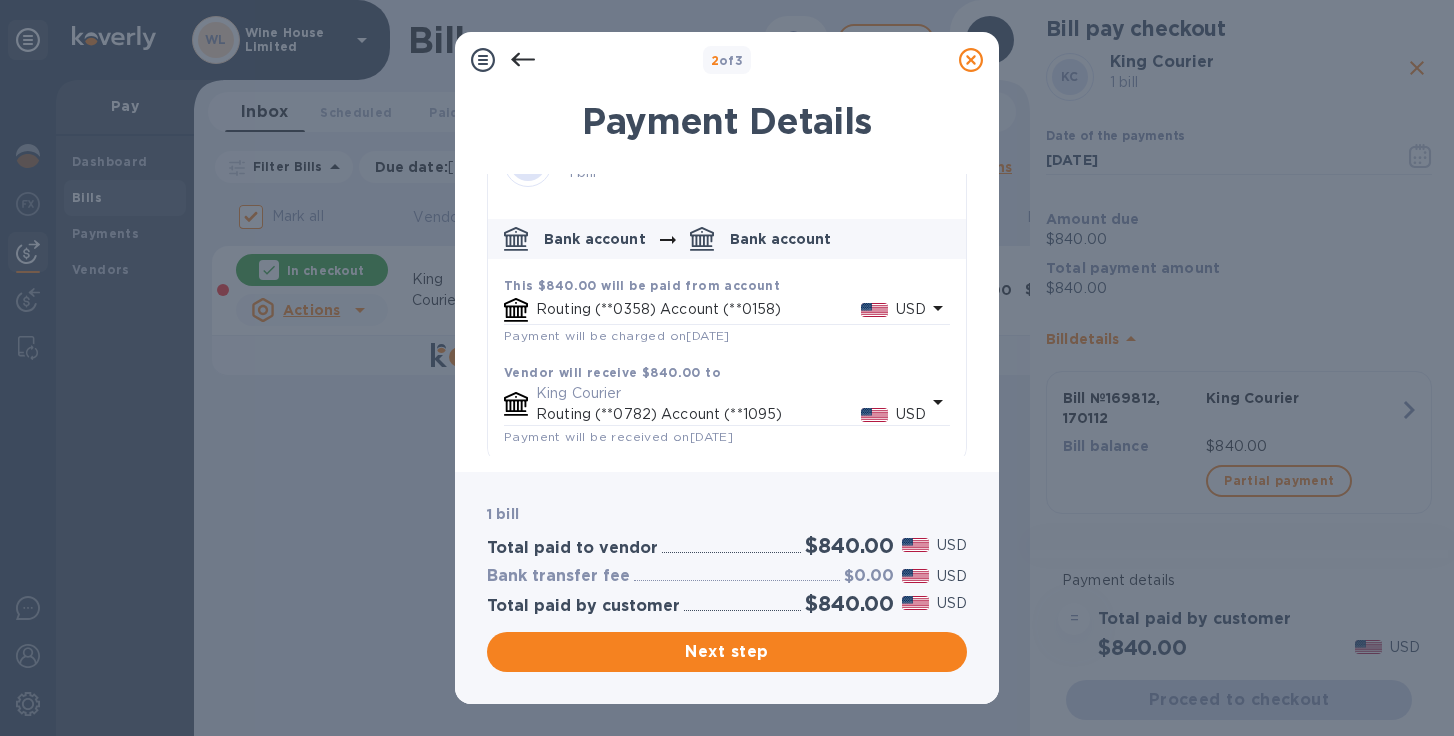 scroll, scrollTop: 62, scrollLeft: 0, axis: vertical 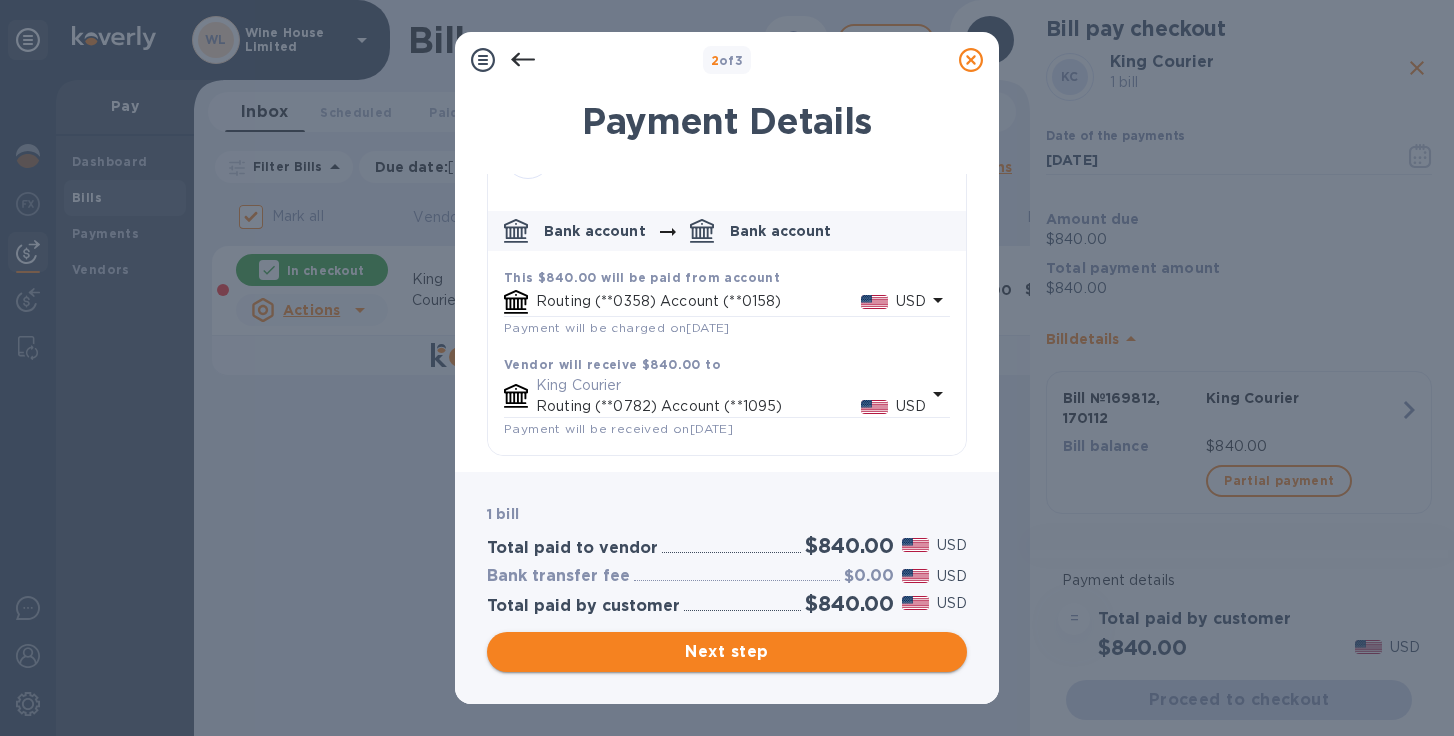 click on "Next step" at bounding box center [727, 652] 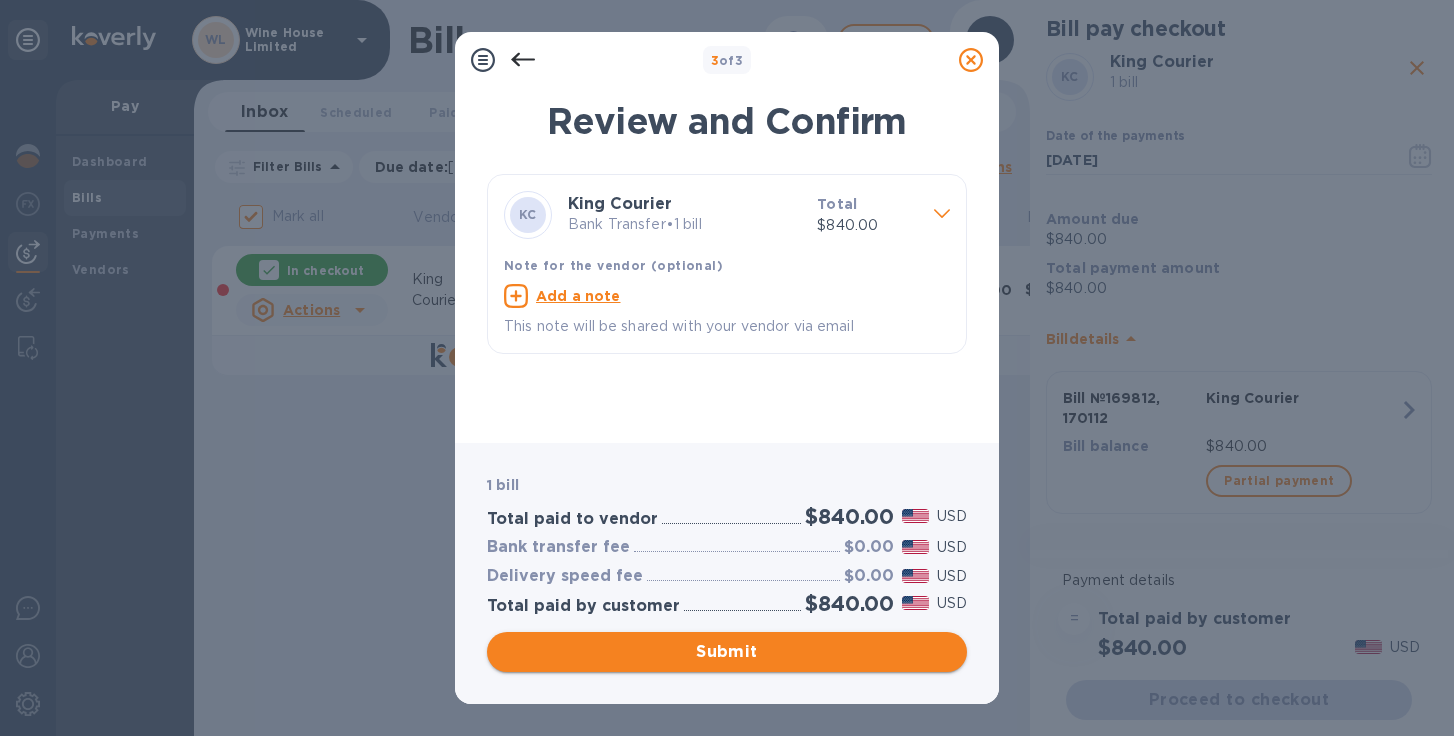 click on "Submit" at bounding box center [727, 652] 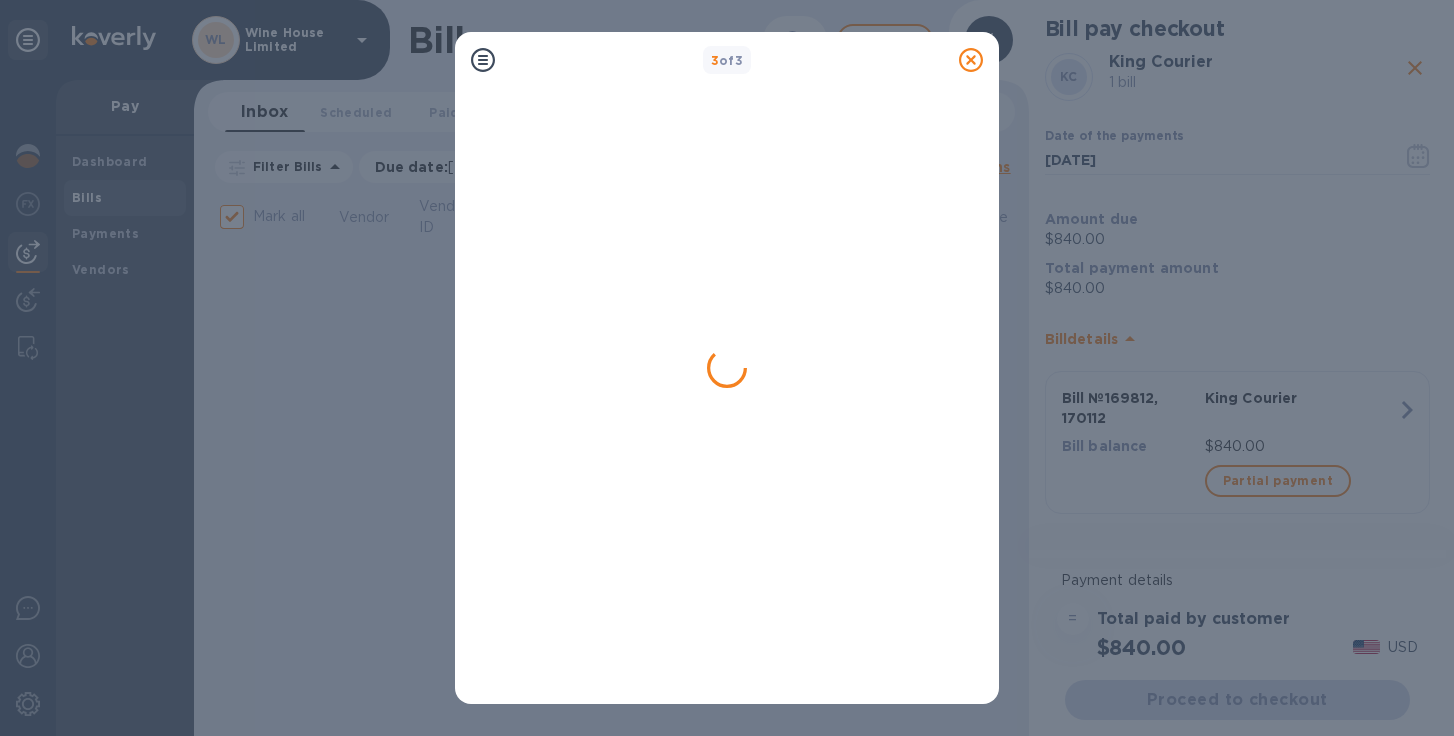checkbox on "false" 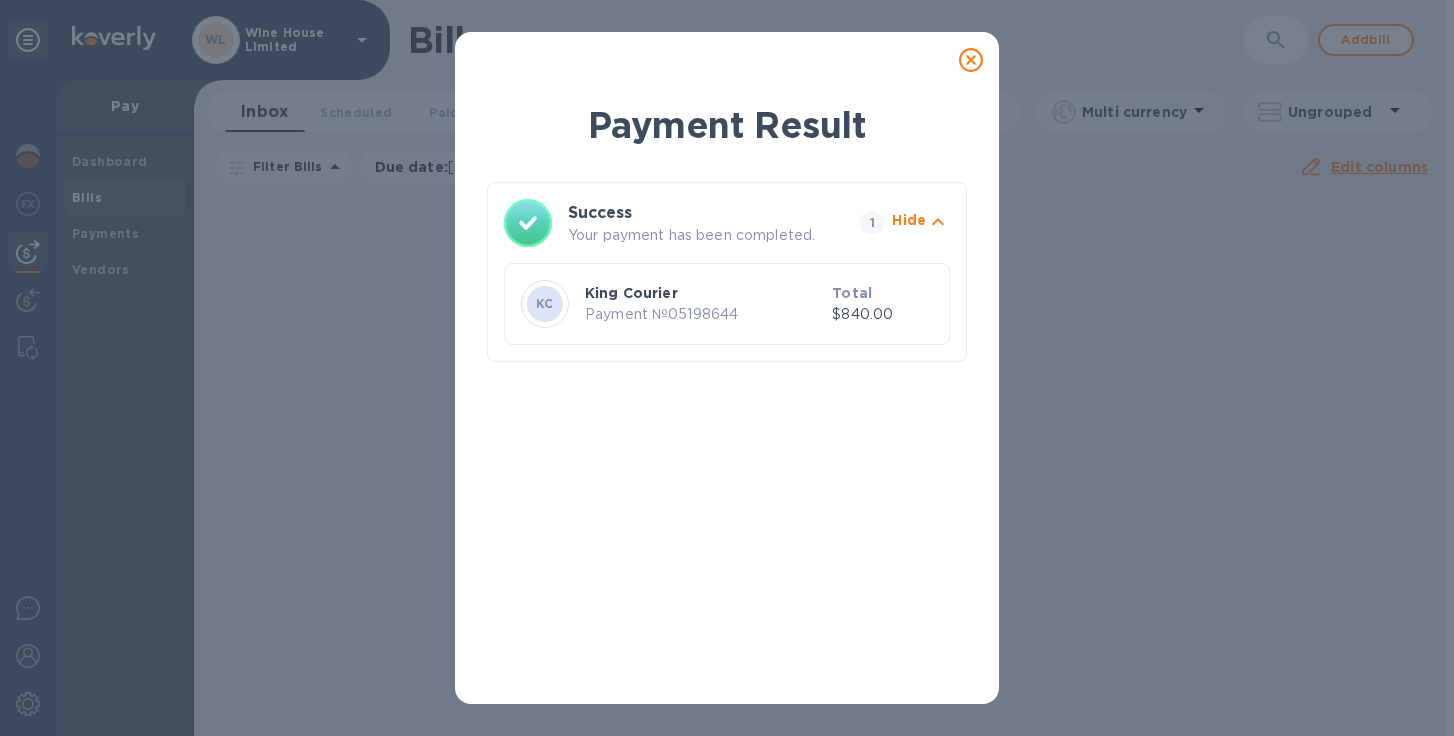 click 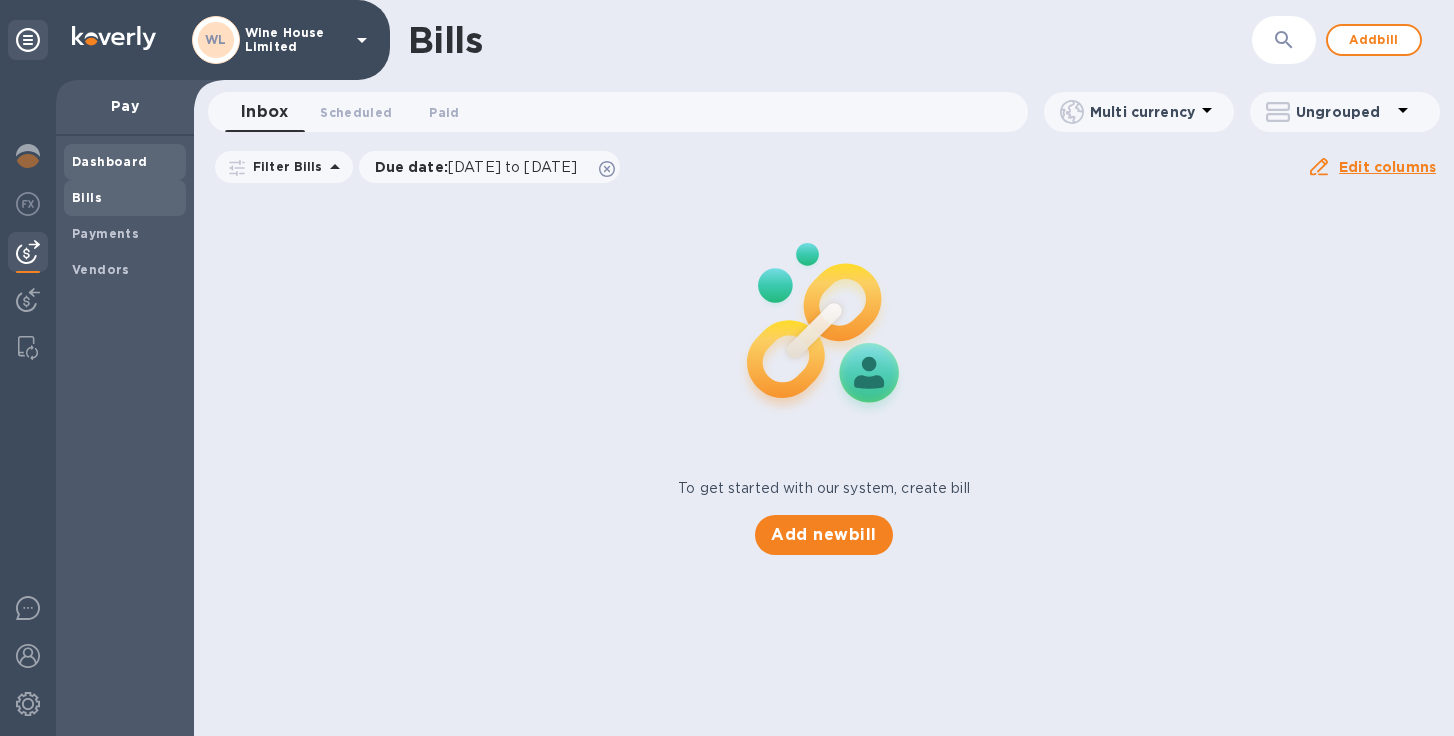 click on "Dashboard" at bounding box center (110, 161) 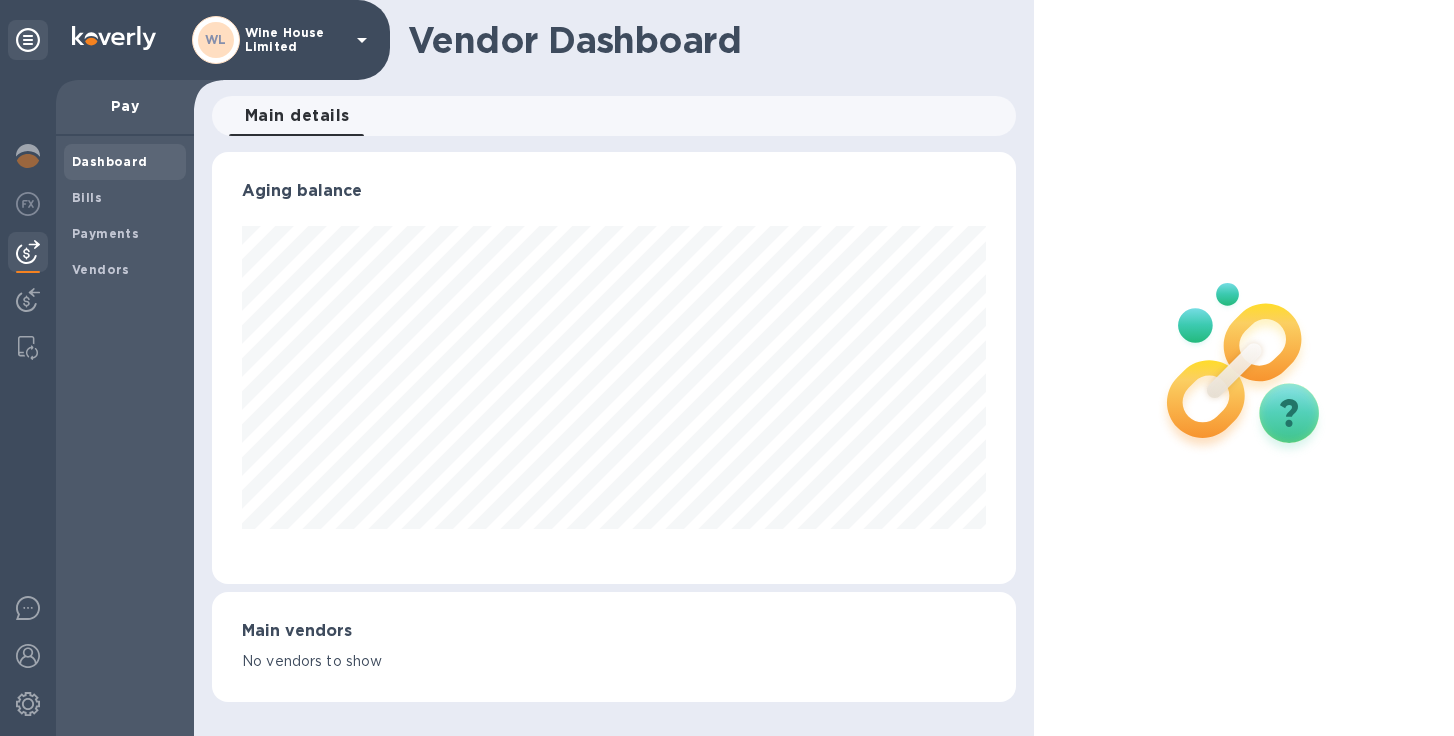 scroll, scrollTop: 999568, scrollLeft: 999196, axis: both 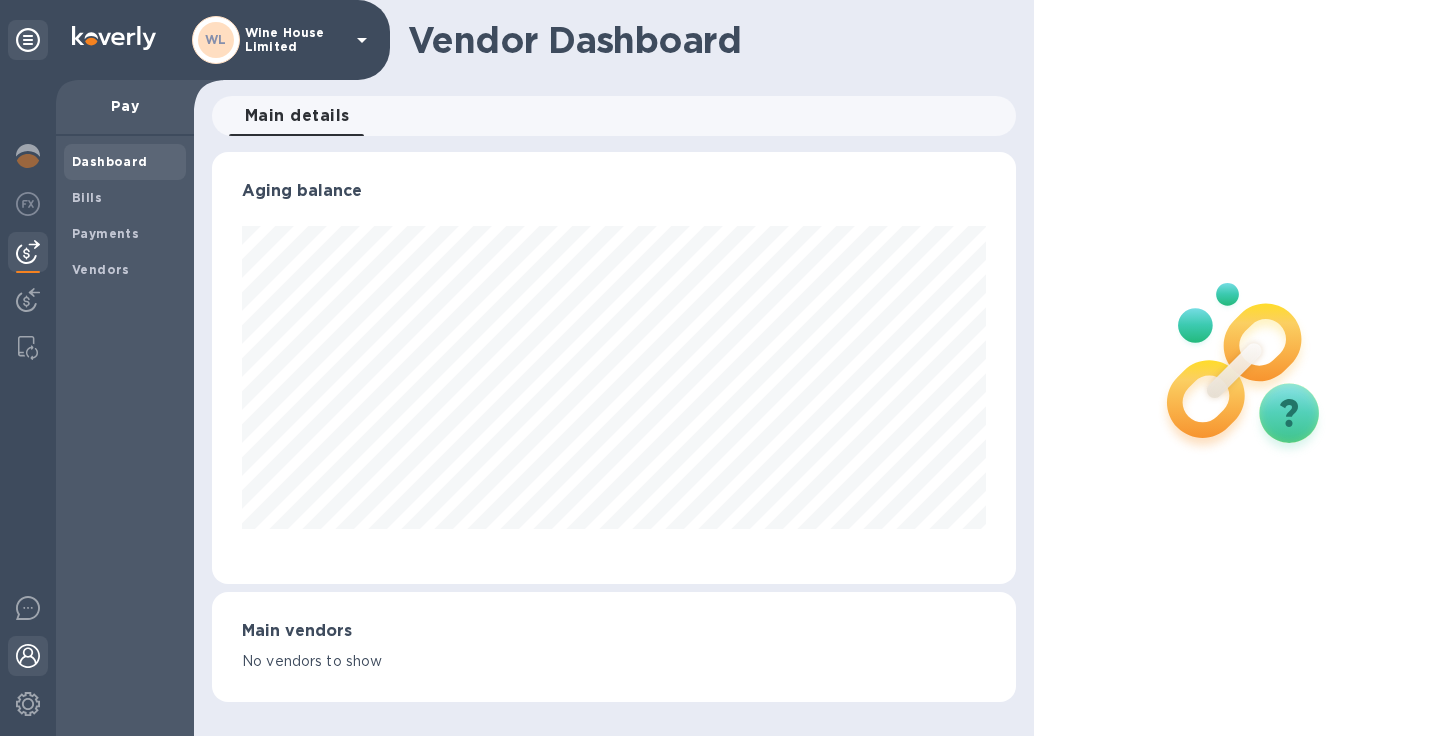 click at bounding box center [28, 656] 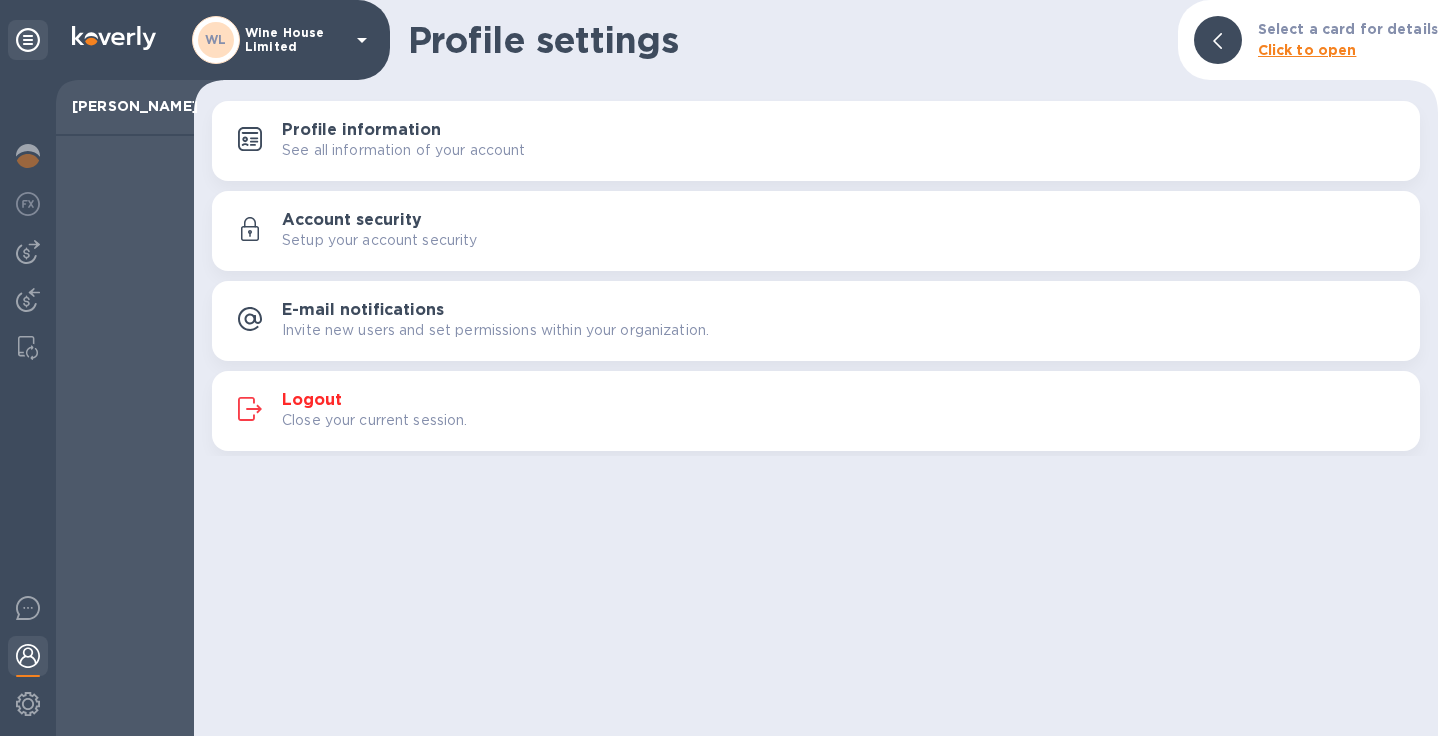 click on "Logout" at bounding box center (312, 400) 